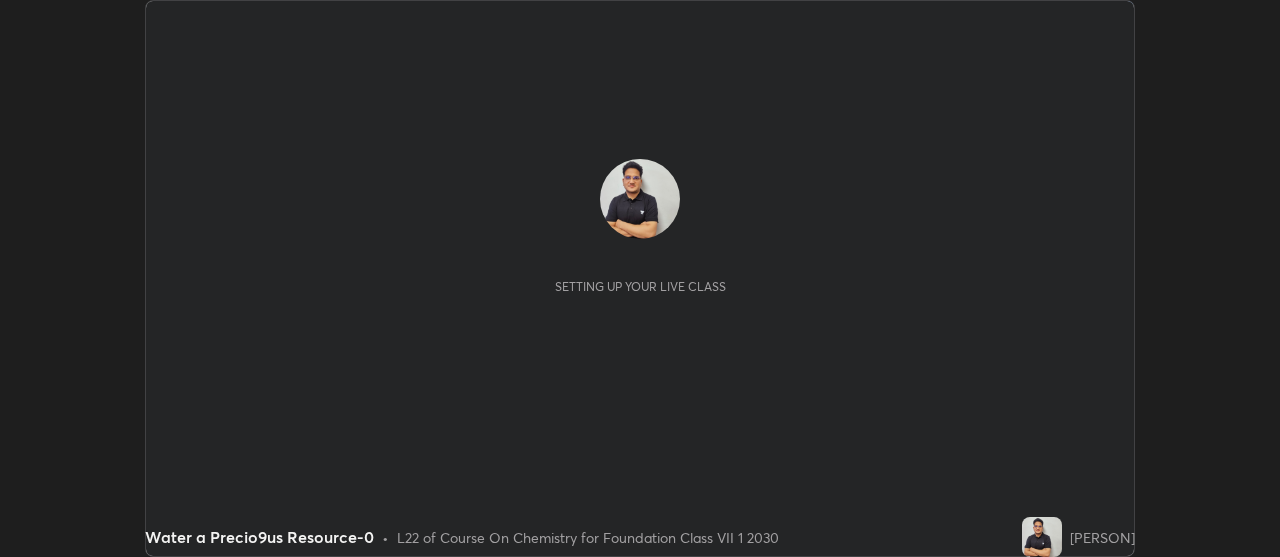 scroll, scrollTop: 0, scrollLeft: 0, axis: both 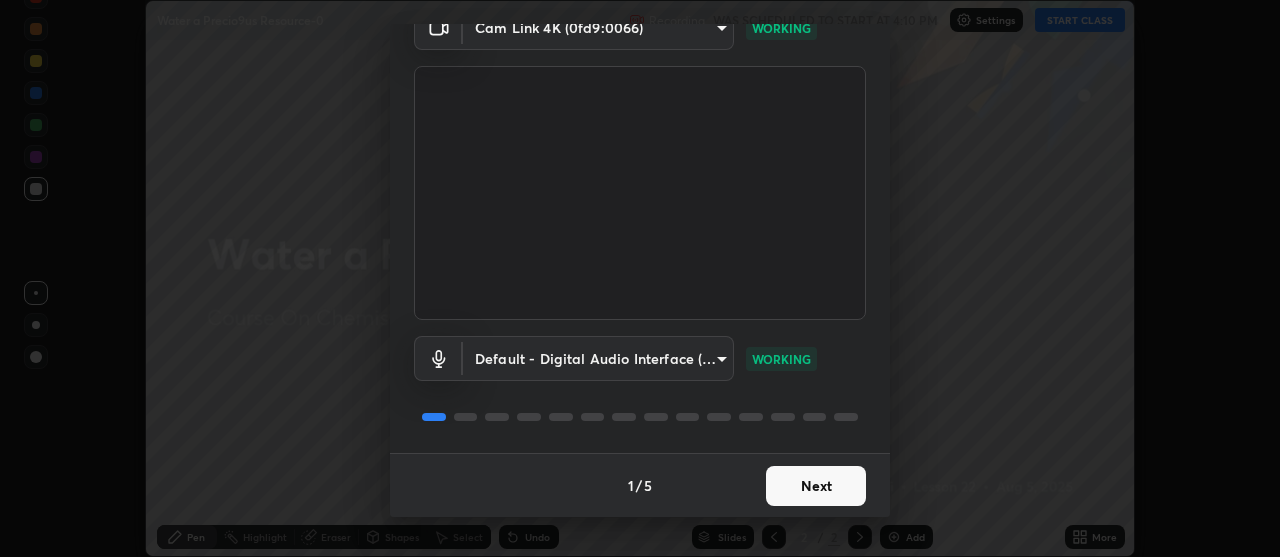 click on "Next" at bounding box center [816, 486] 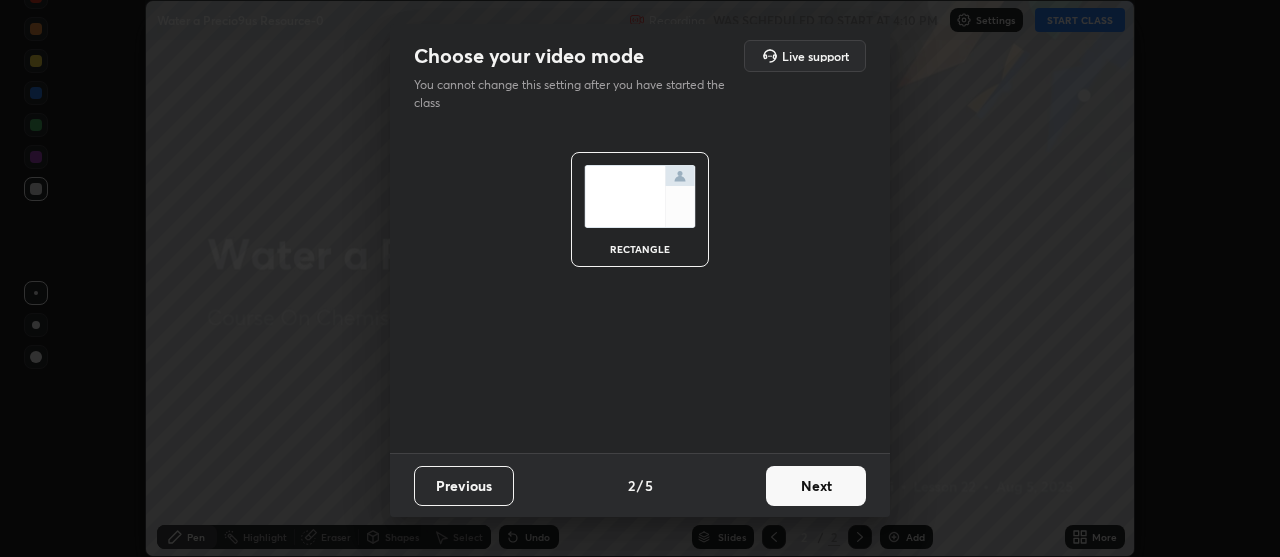 click on "Next" at bounding box center (816, 486) 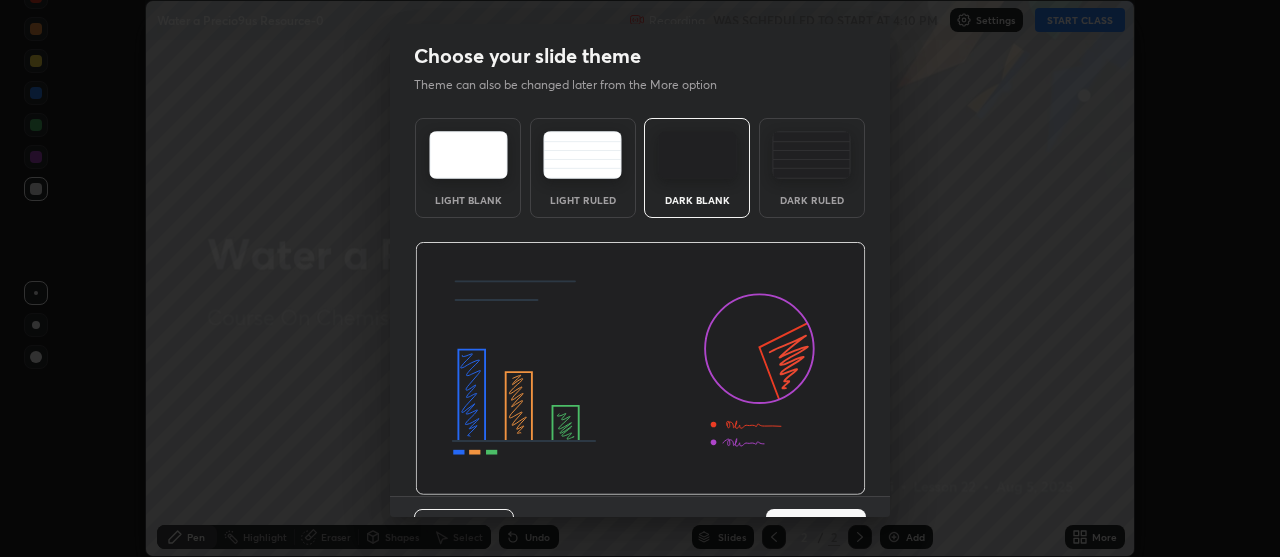 click on "Dark Ruled" at bounding box center [812, 168] 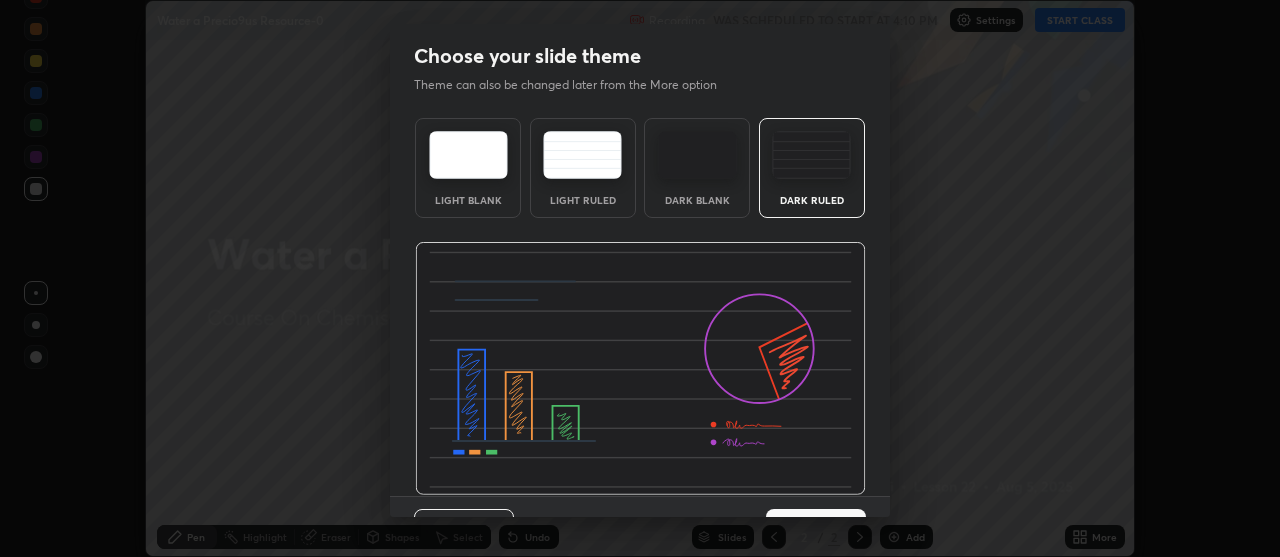 scroll, scrollTop: 43, scrollLeft: 0, axis: vertical 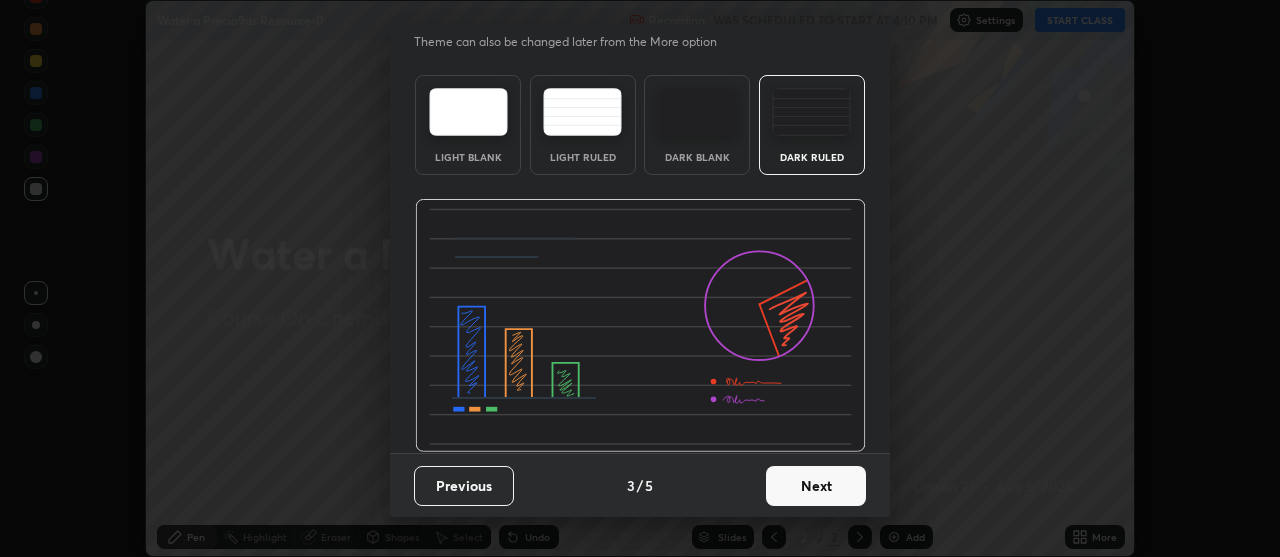 click on "Next" at bounding box center [816, 486] 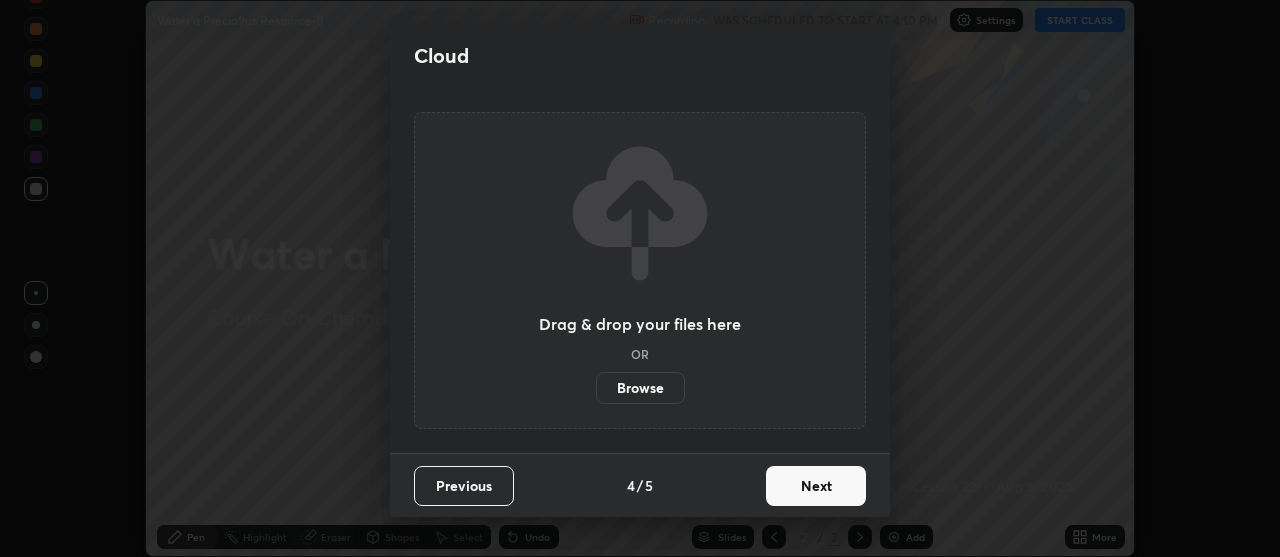 click on "Drag & drop your files here OR Browse" at bounding box center (640, 270) 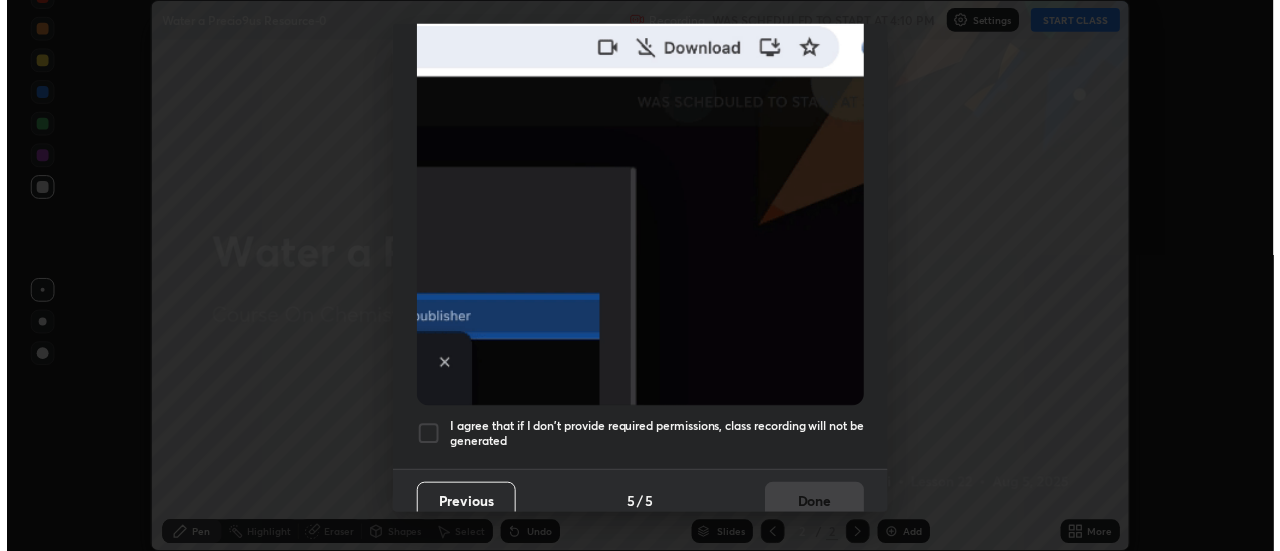scroll, scrollTop: 507, scrollLeft: 0, axis: vertical 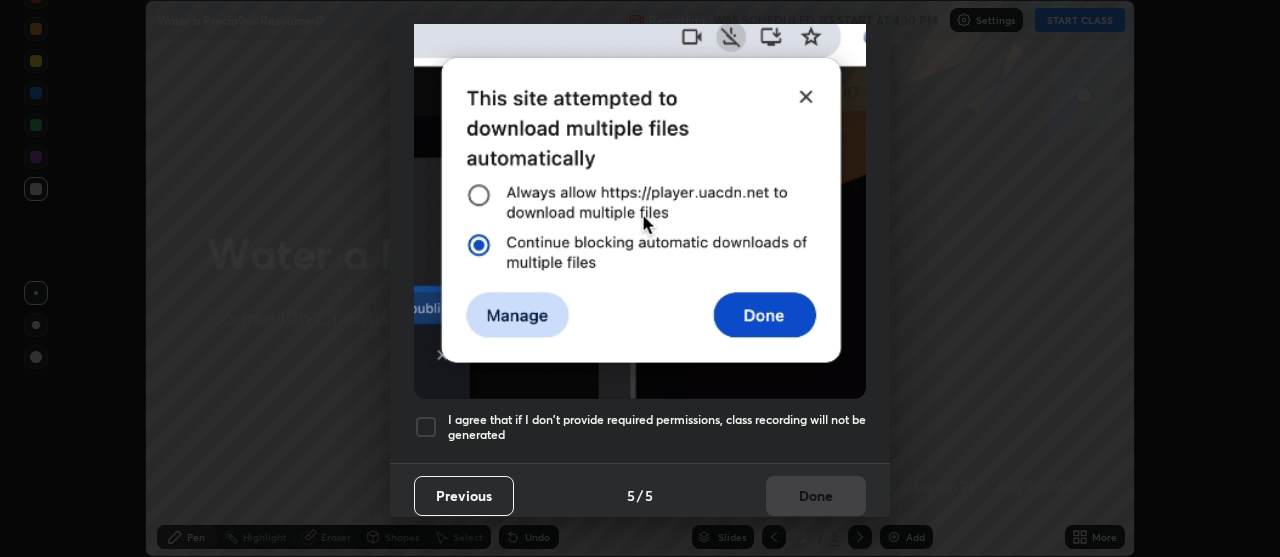 click at bounding box center [426, 427] 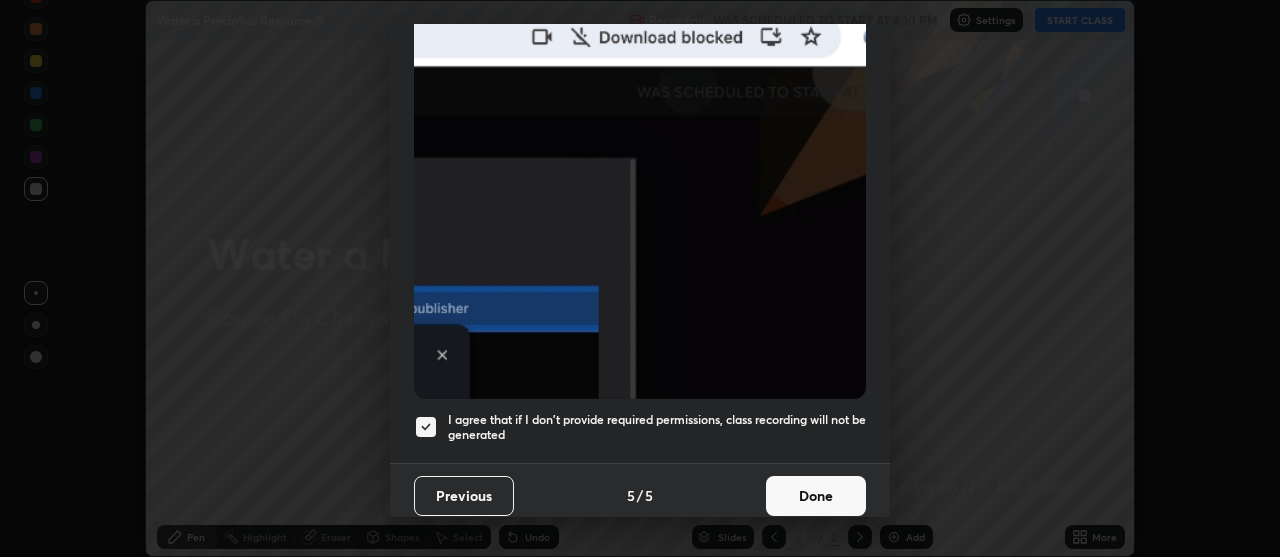 click on "Done" at bounding box center [816, 496] 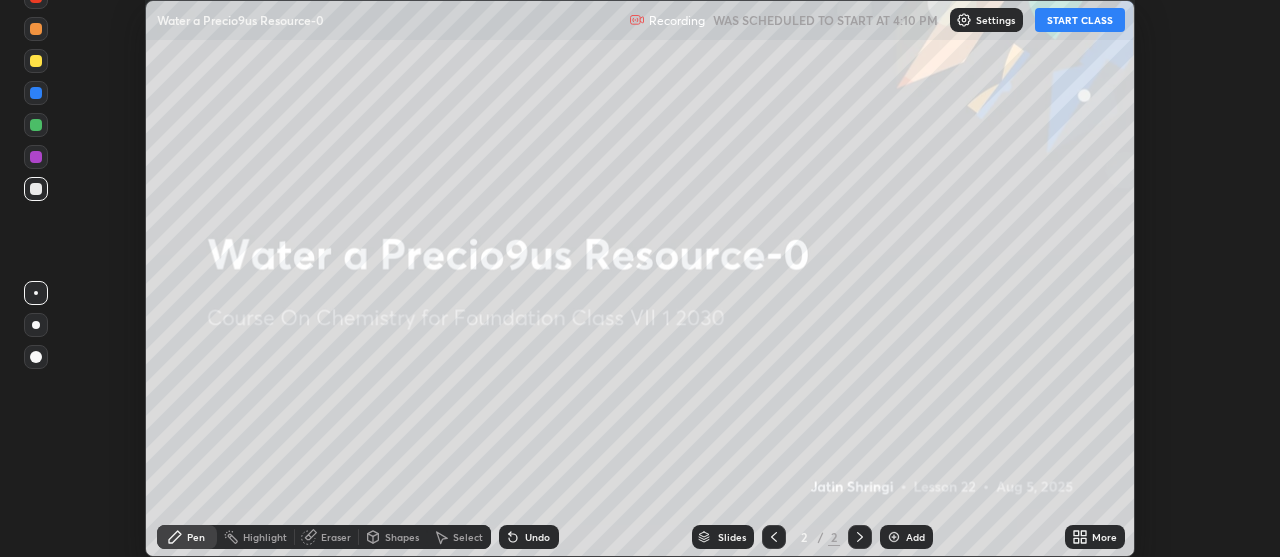 click on "START CLASS" at bounding box center (1080, 20) 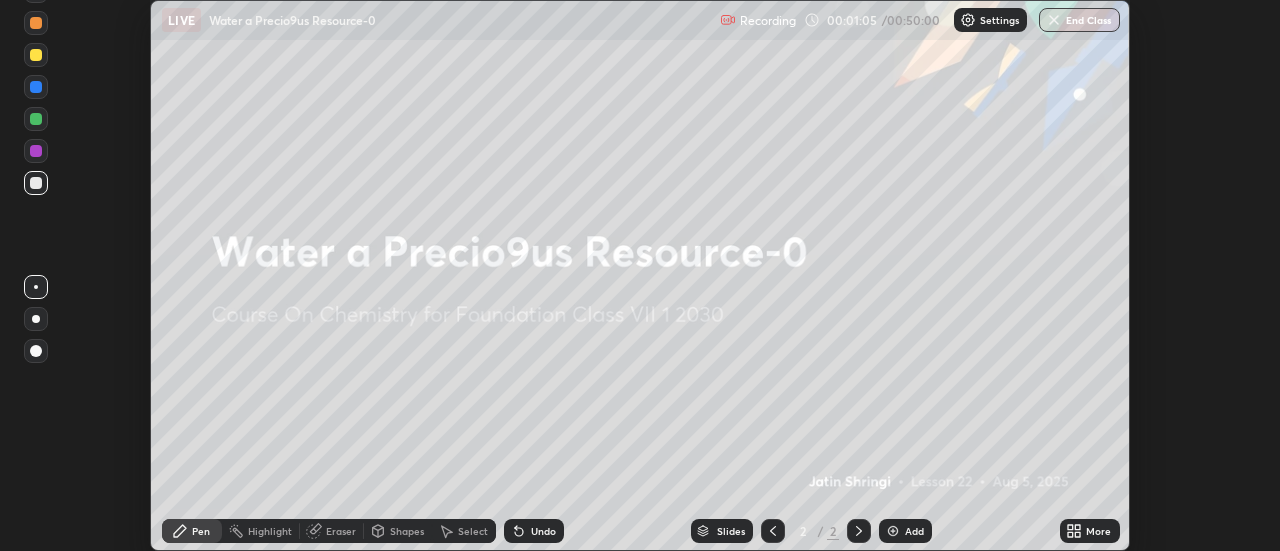 scroll, scrollTop: 551, scrollLeft: 1280, axis: both 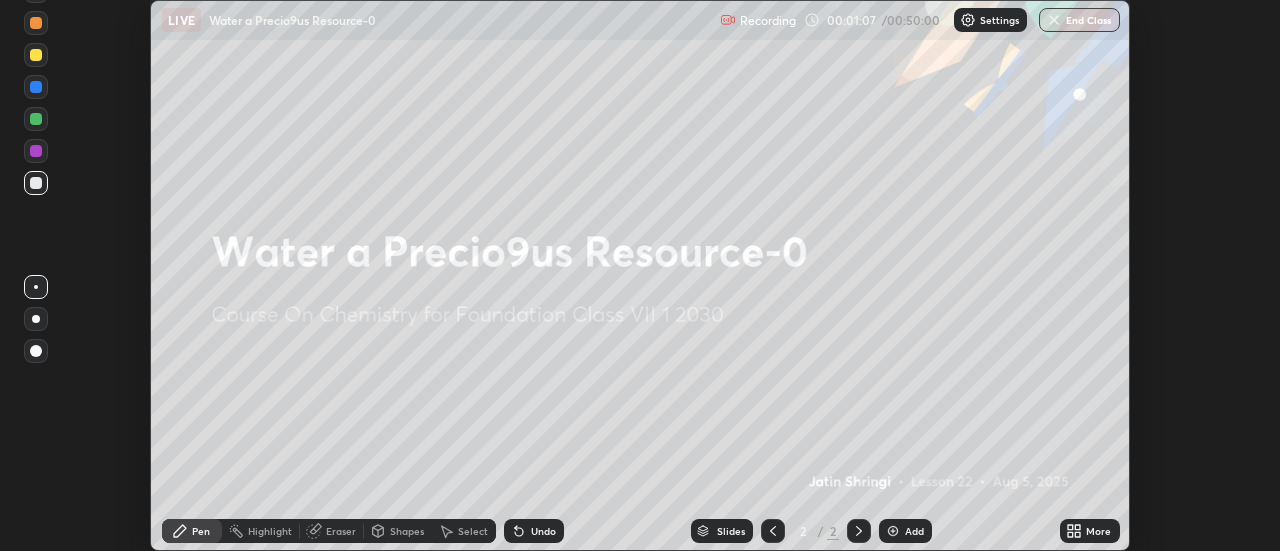 click 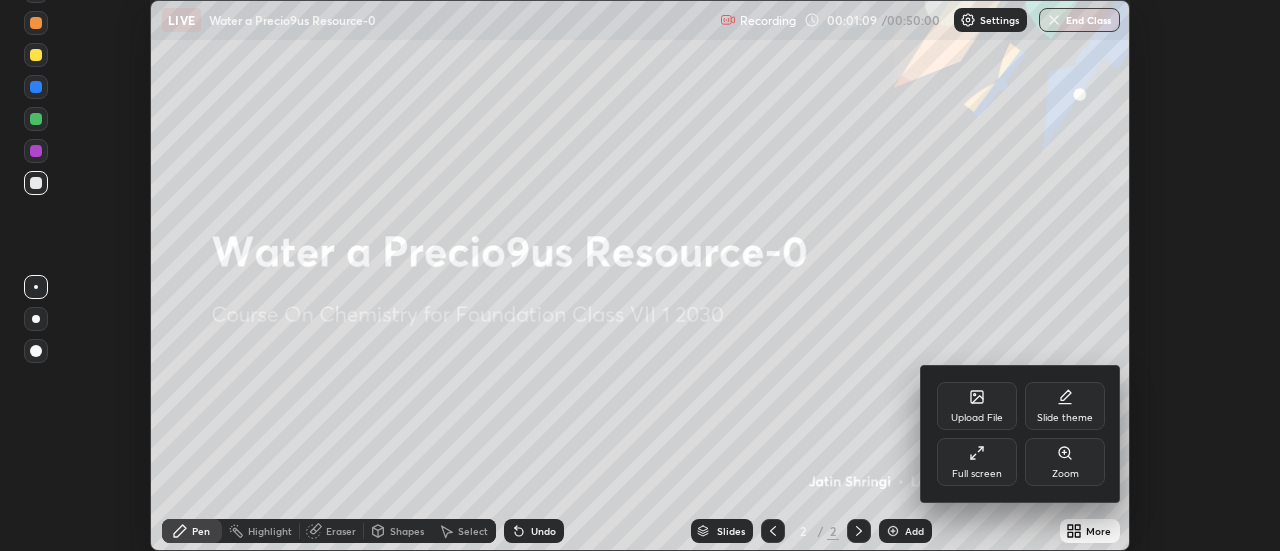 click on "Upload File" at bounding box center [977, 406] 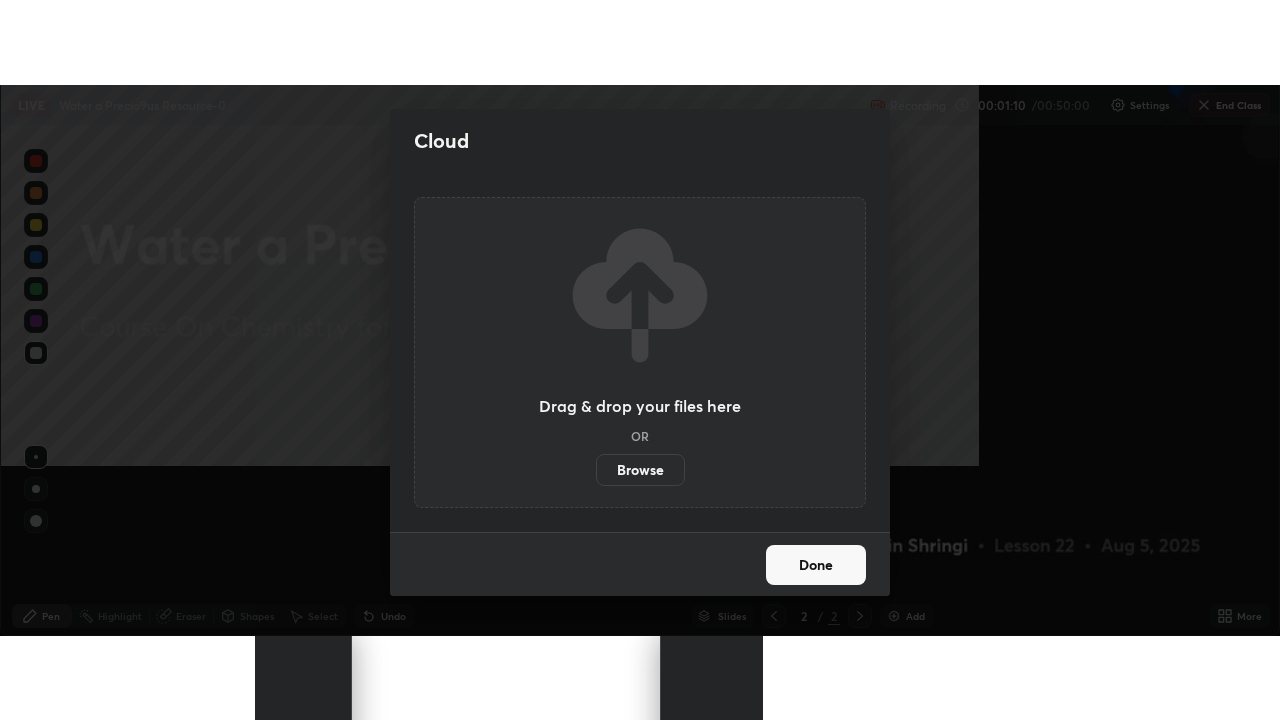scroll, scrollTop: 99280, scrollLeft: 98720, axis: both 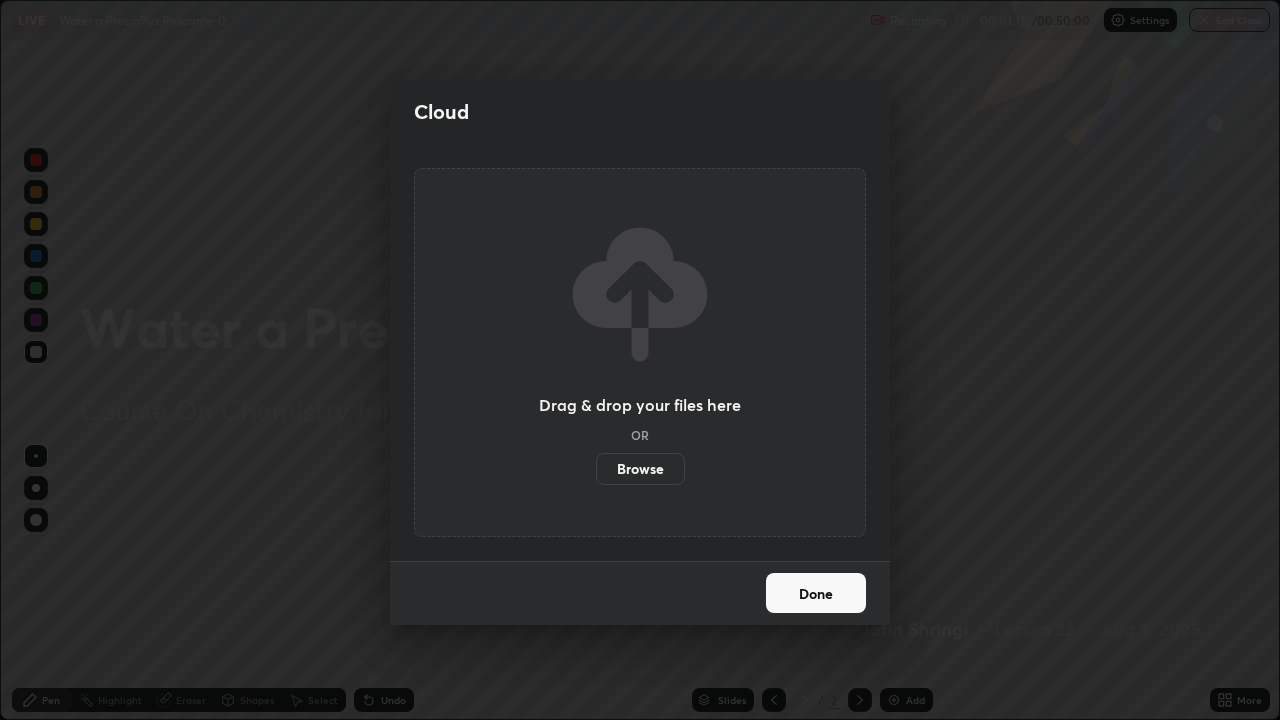 click on "Done" at bounding box center [816, 593] 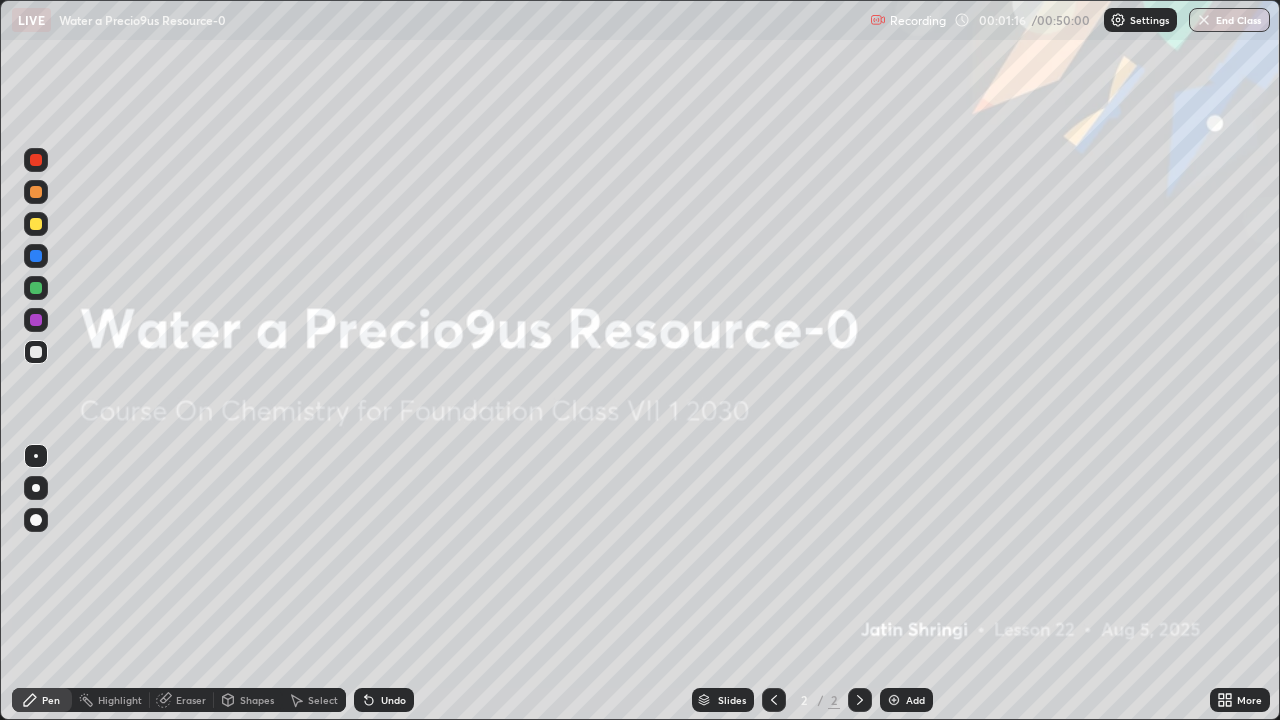 click 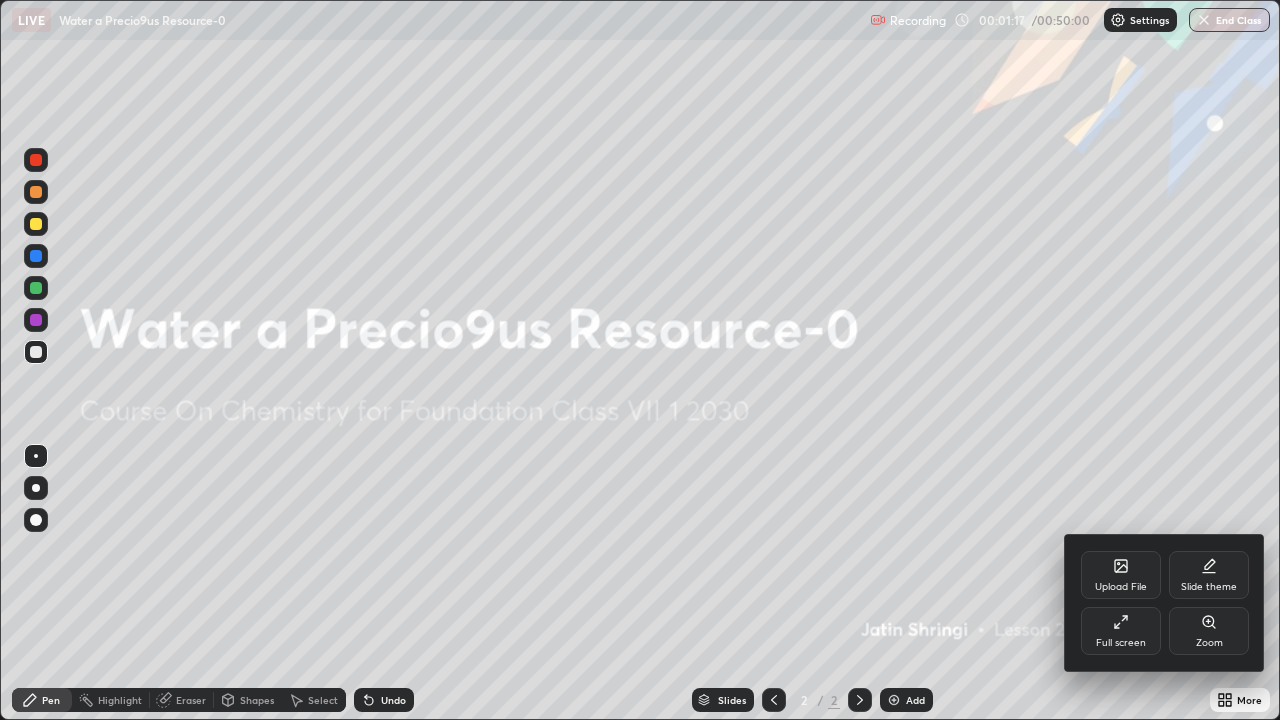 click on "Upload File" at bounding box center [1121, 575] 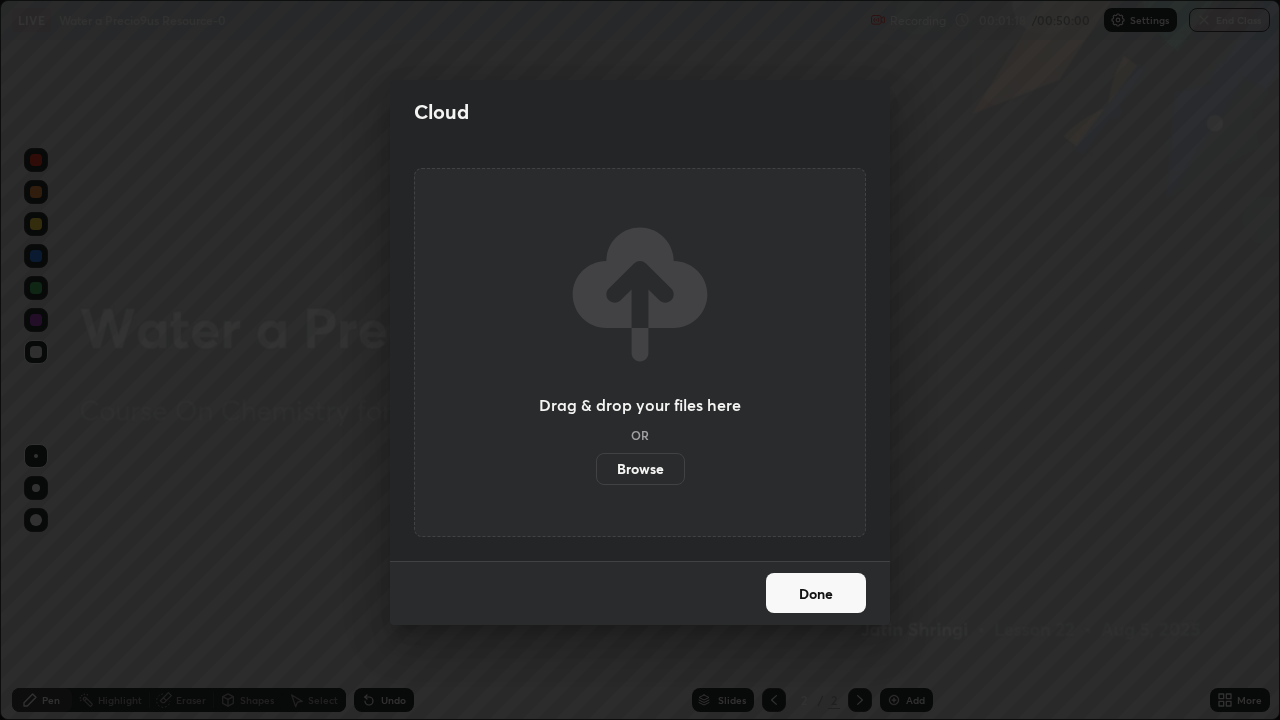 click on "Browse" at bounding box center [640, 469] 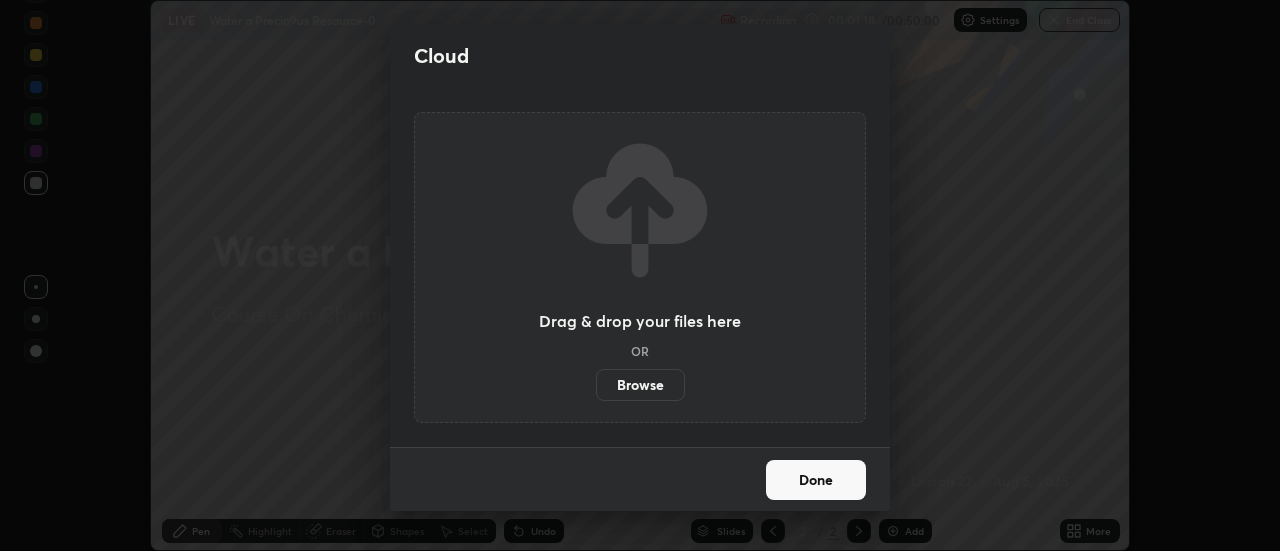 scroll, scrollTop: 551, scrollLeft: 1280, axis: both 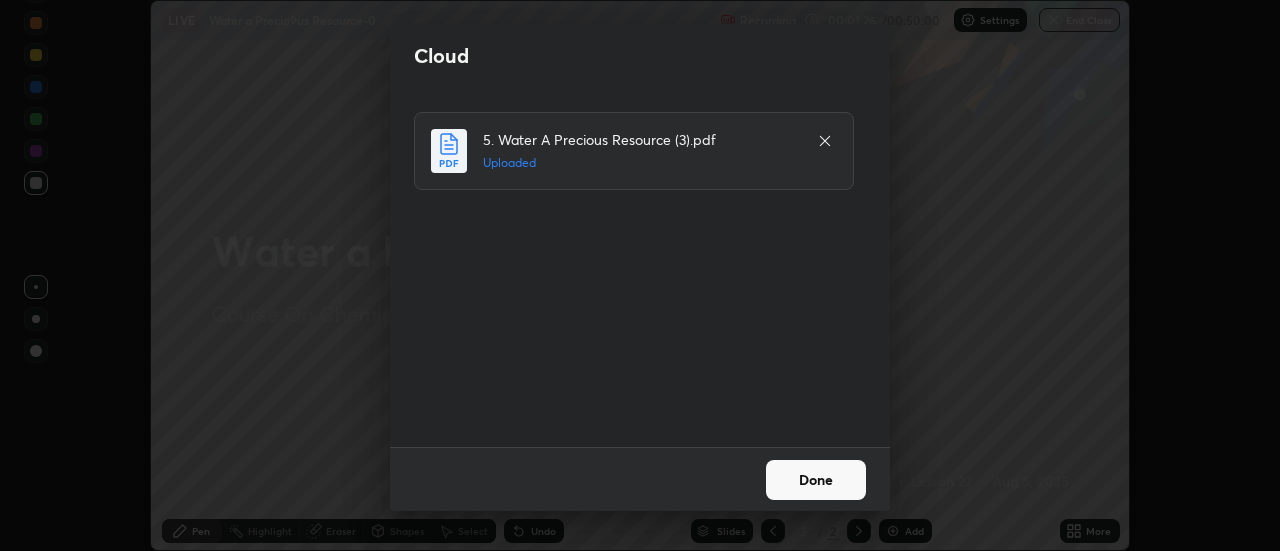 click on "Done" at bounding box center [816, 480] 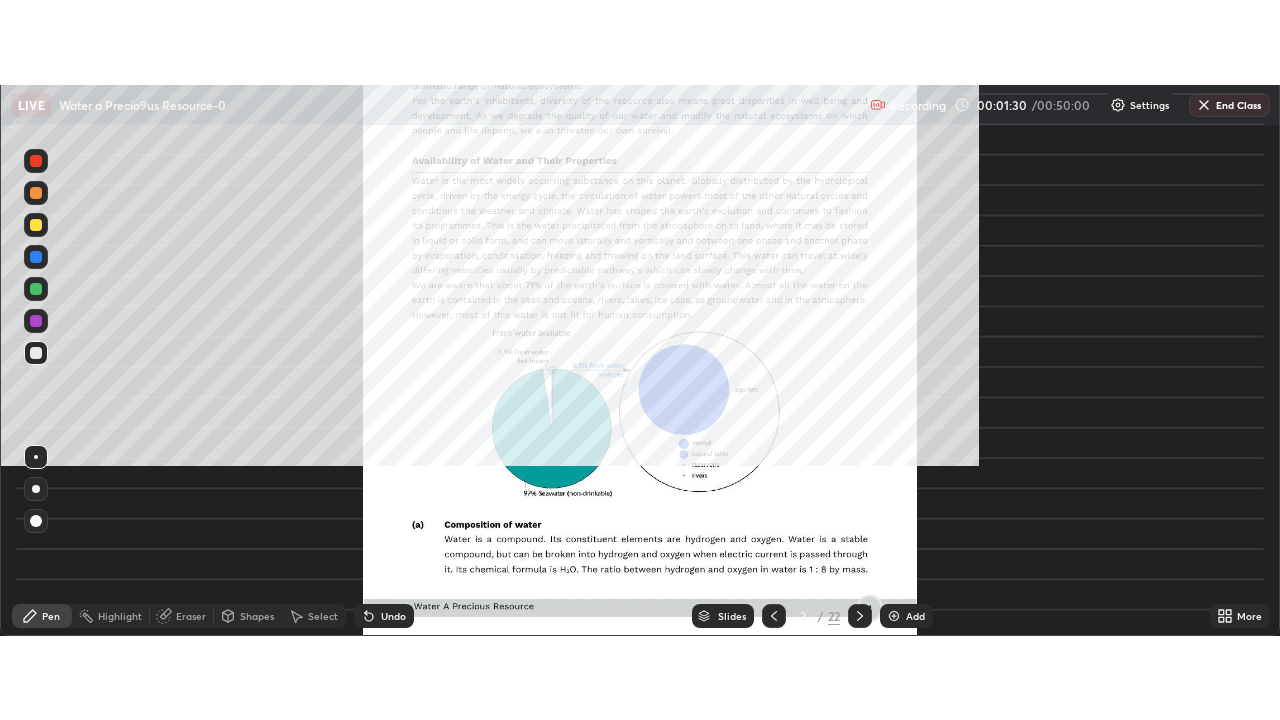 scroll, scrollTop: 99280, scrollLeft: 98720, axis: both 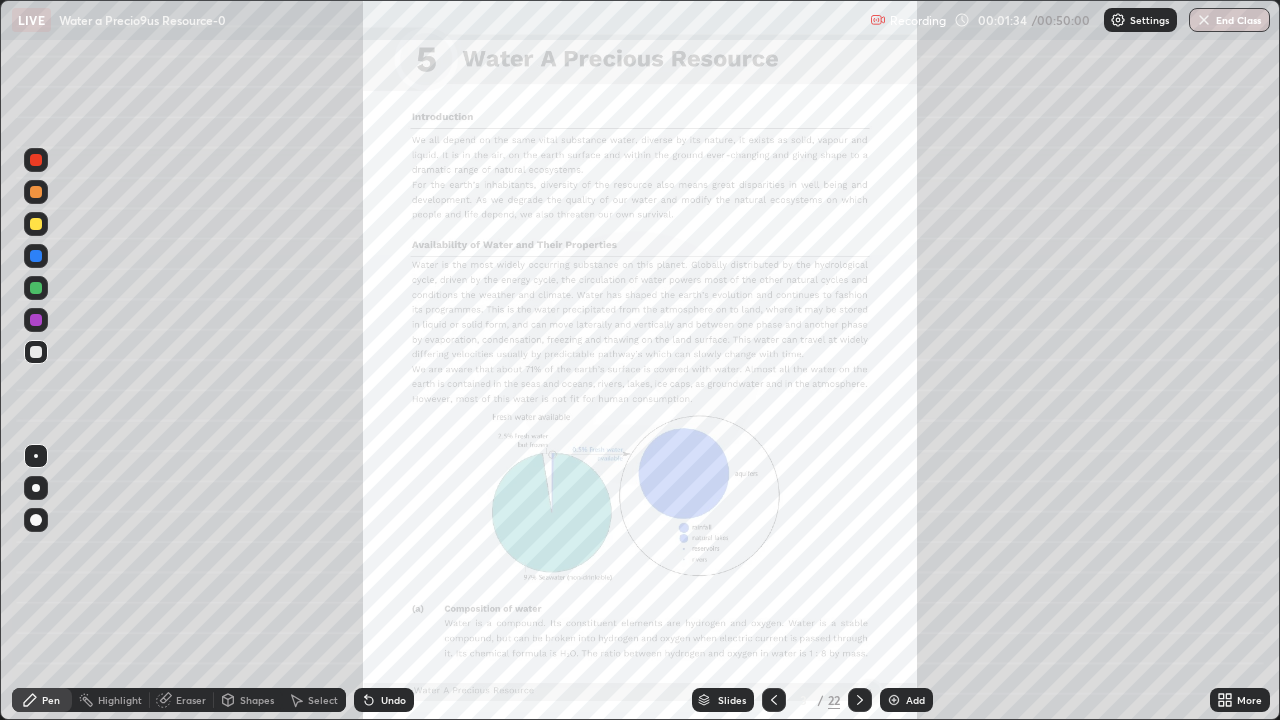 click 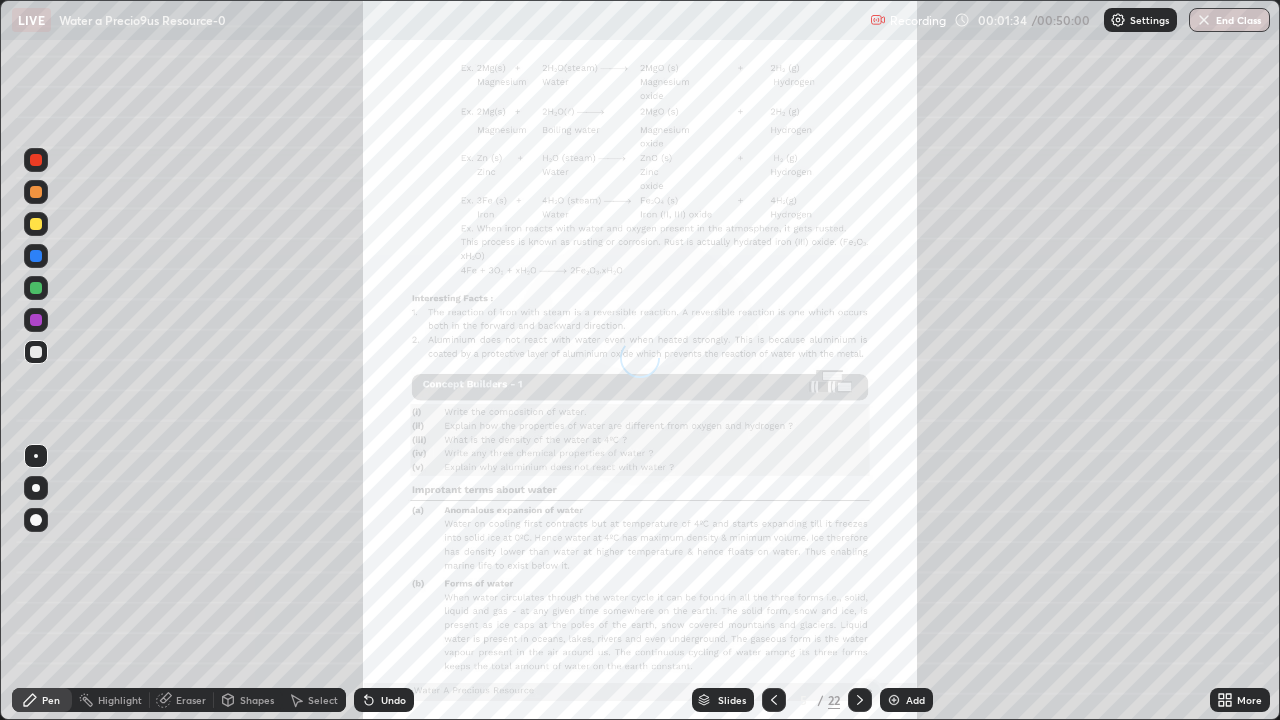 click 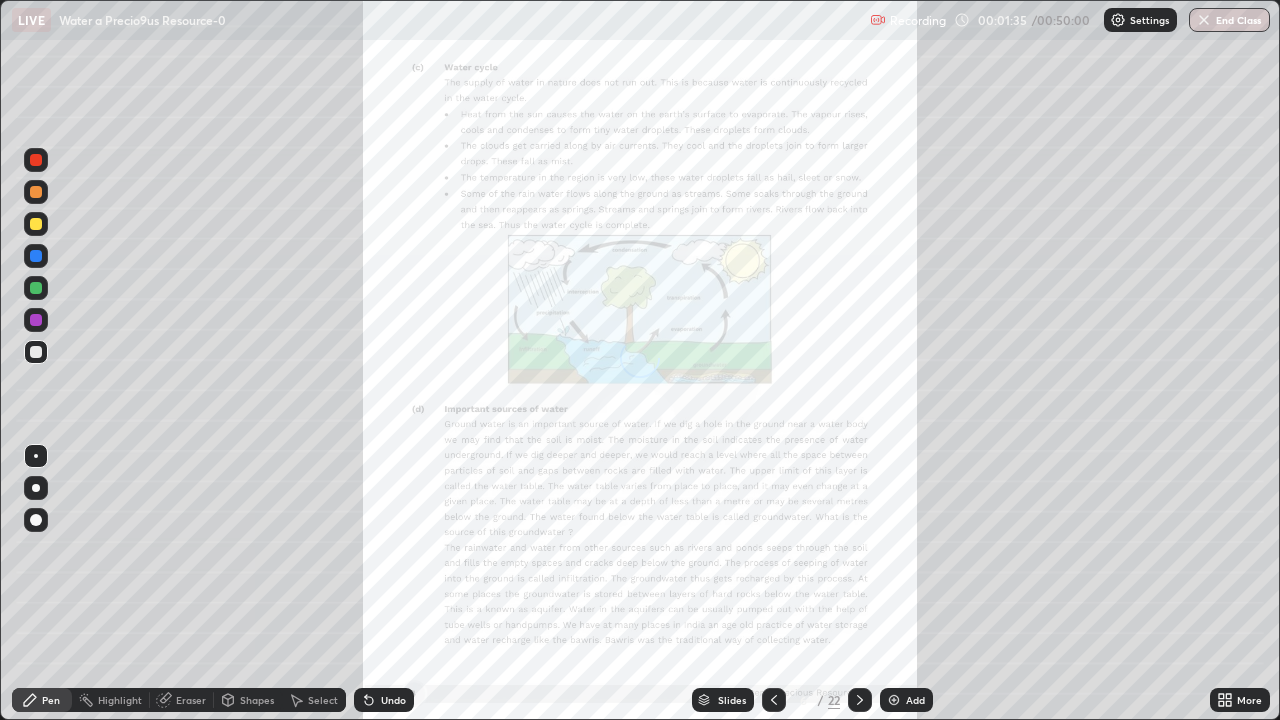 click 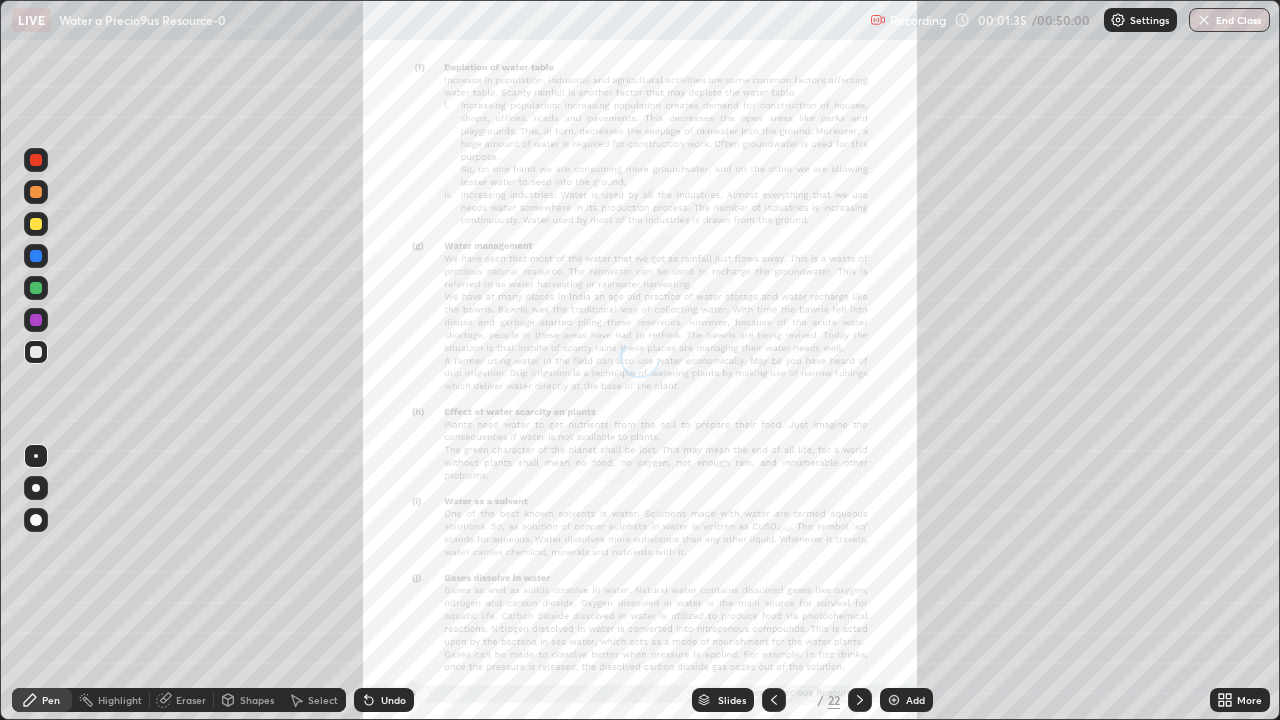 click 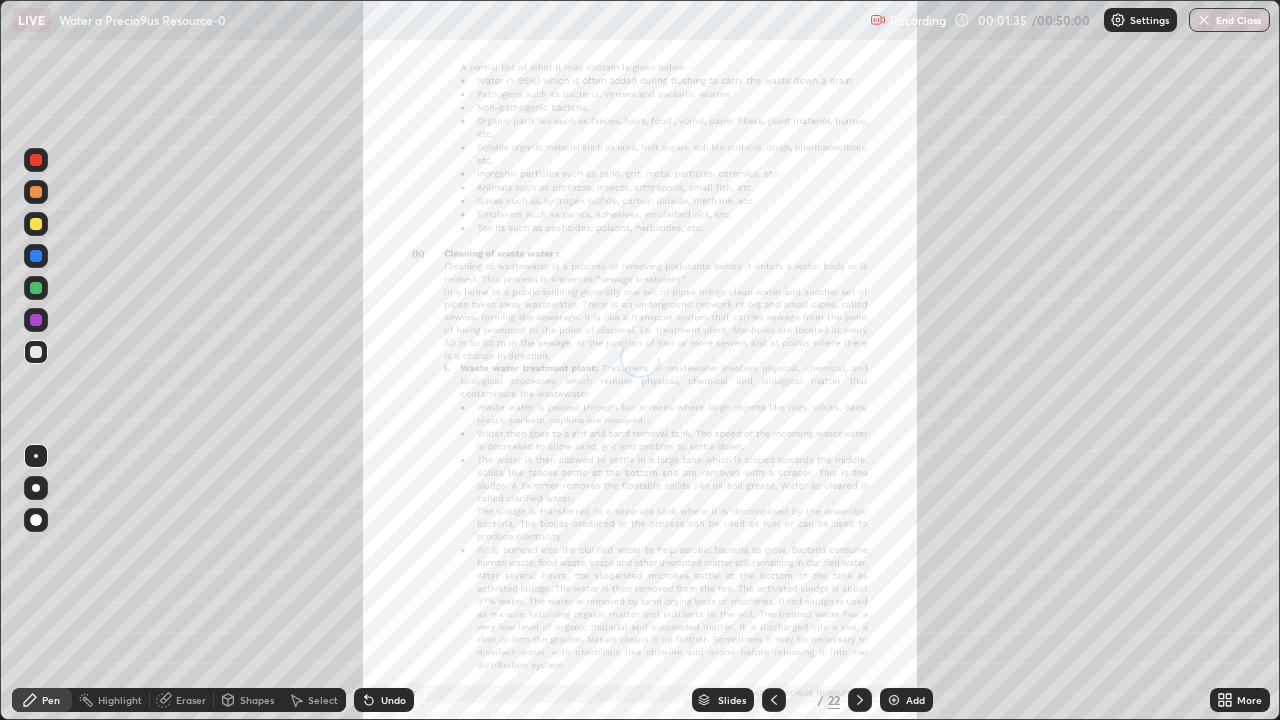 click 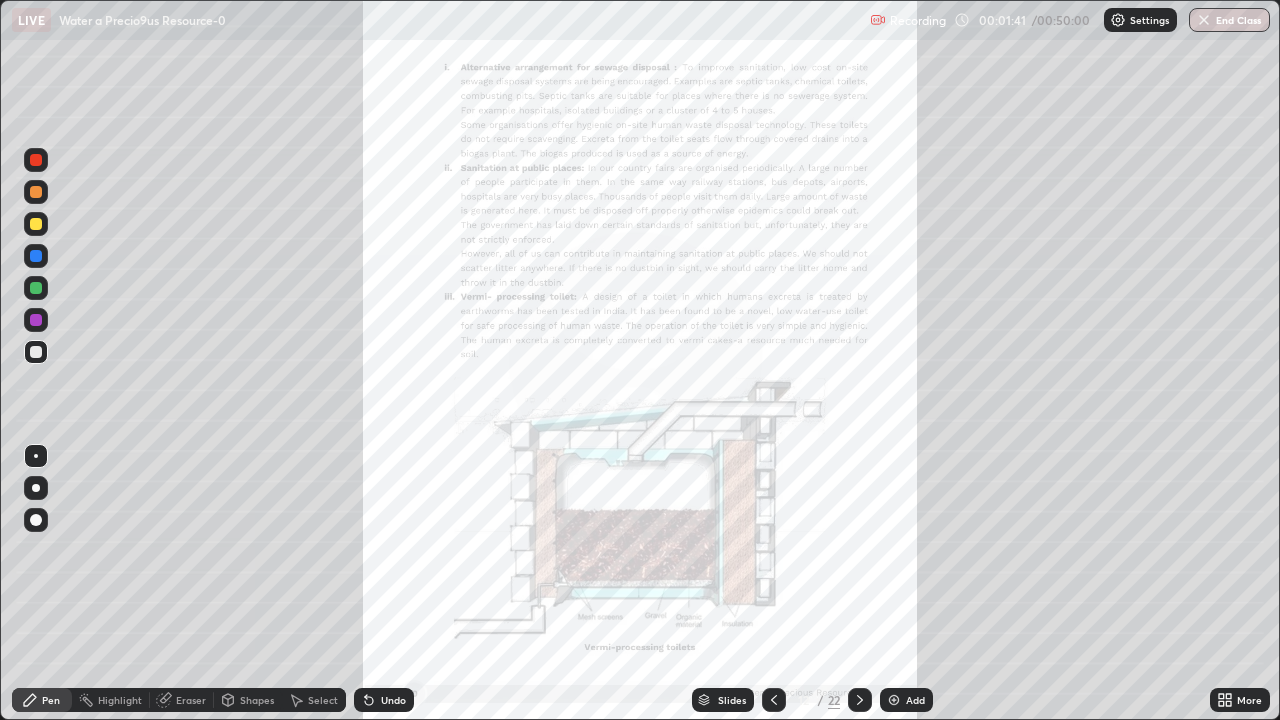 click 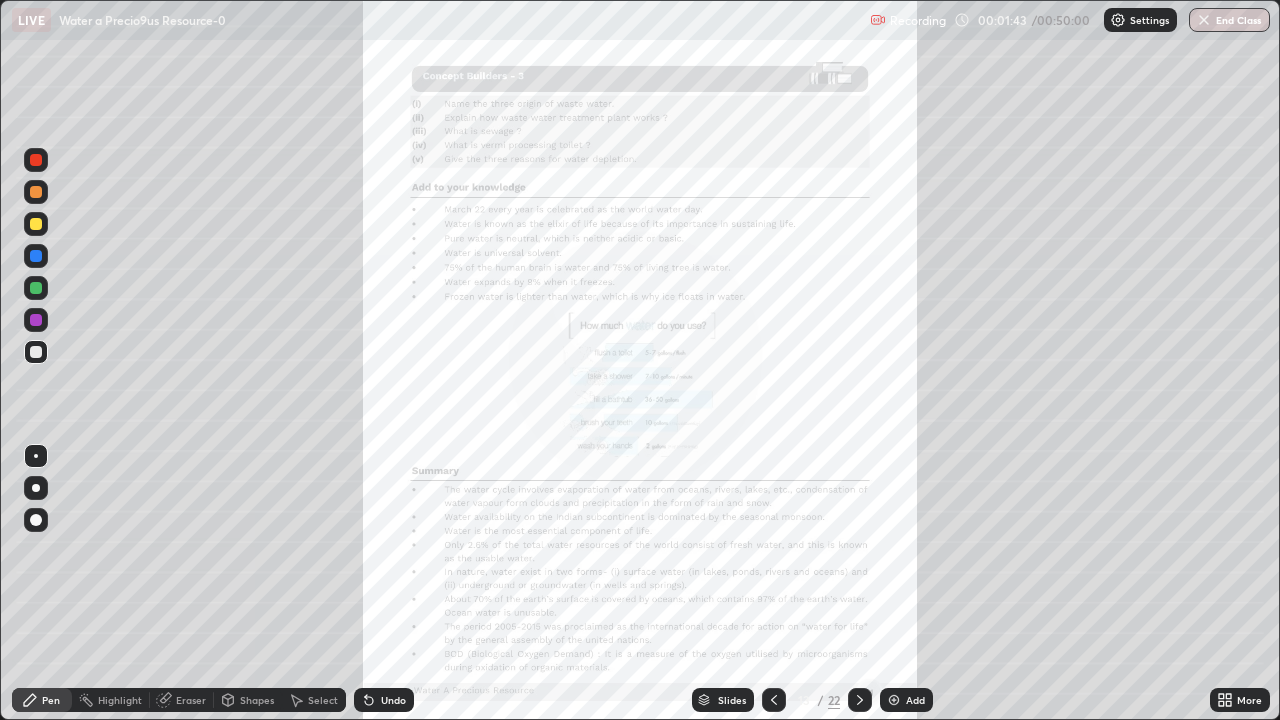 click at bounding box center [860, 700] 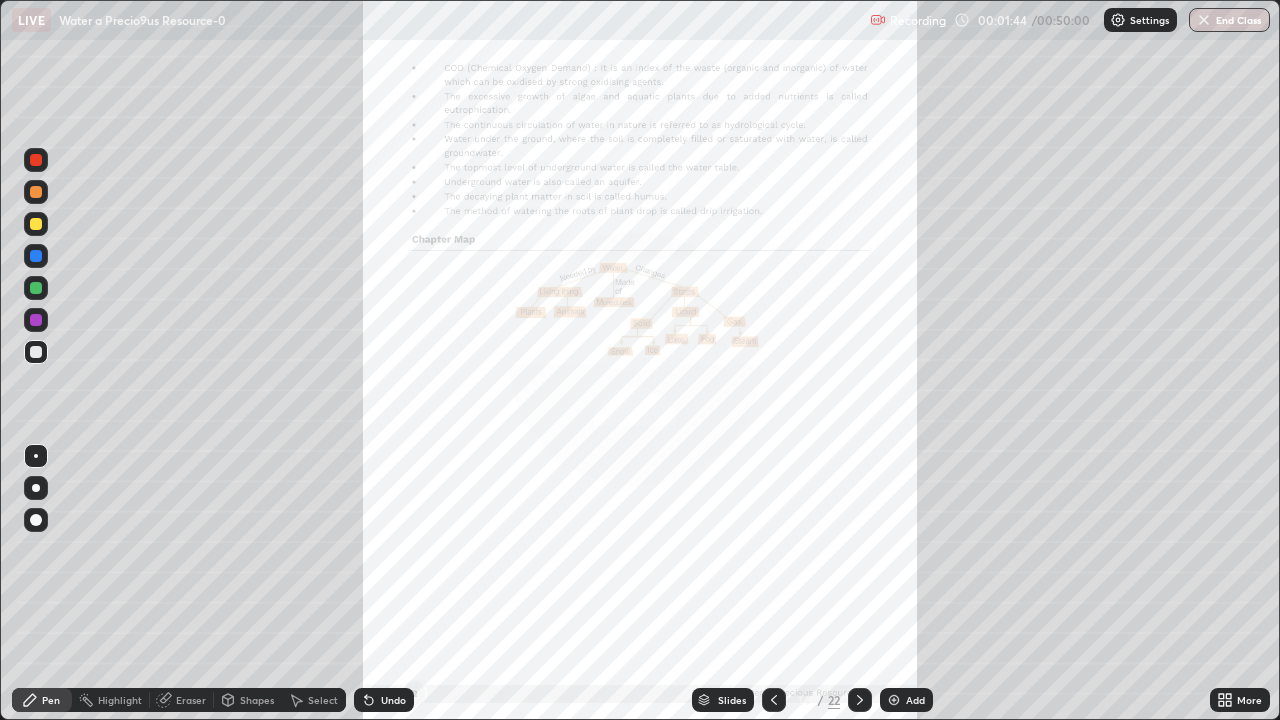 click 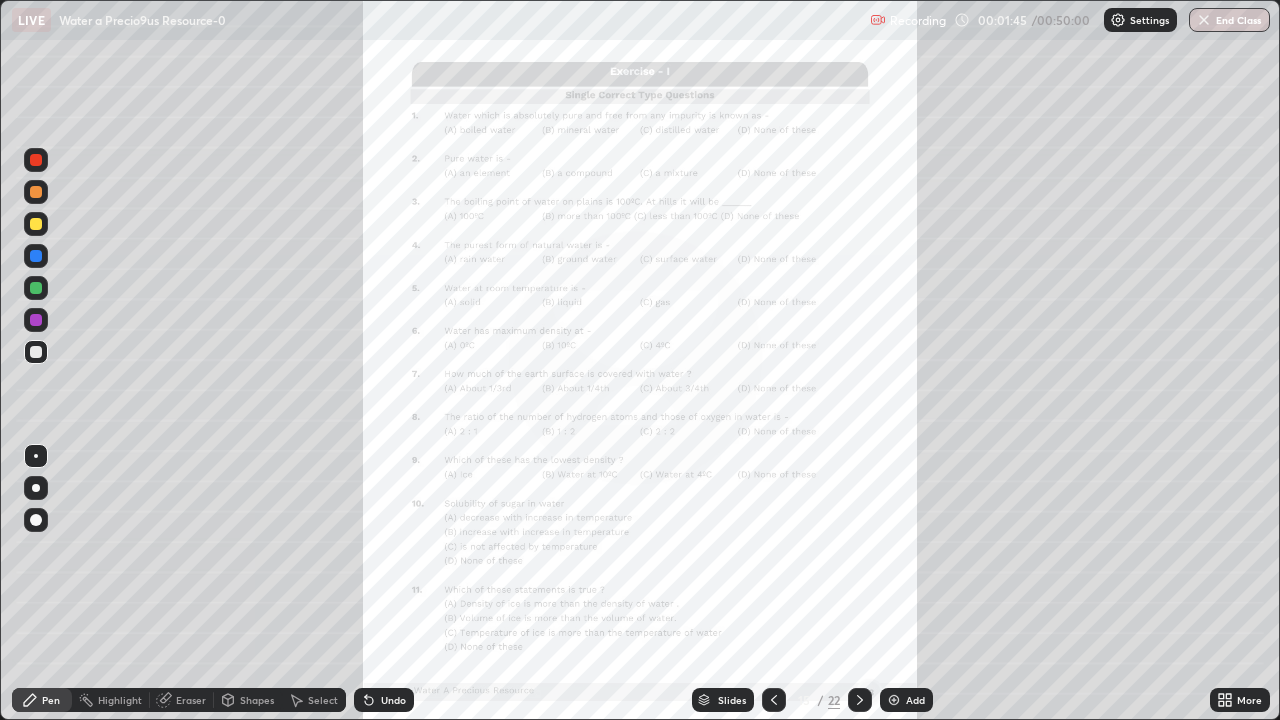click 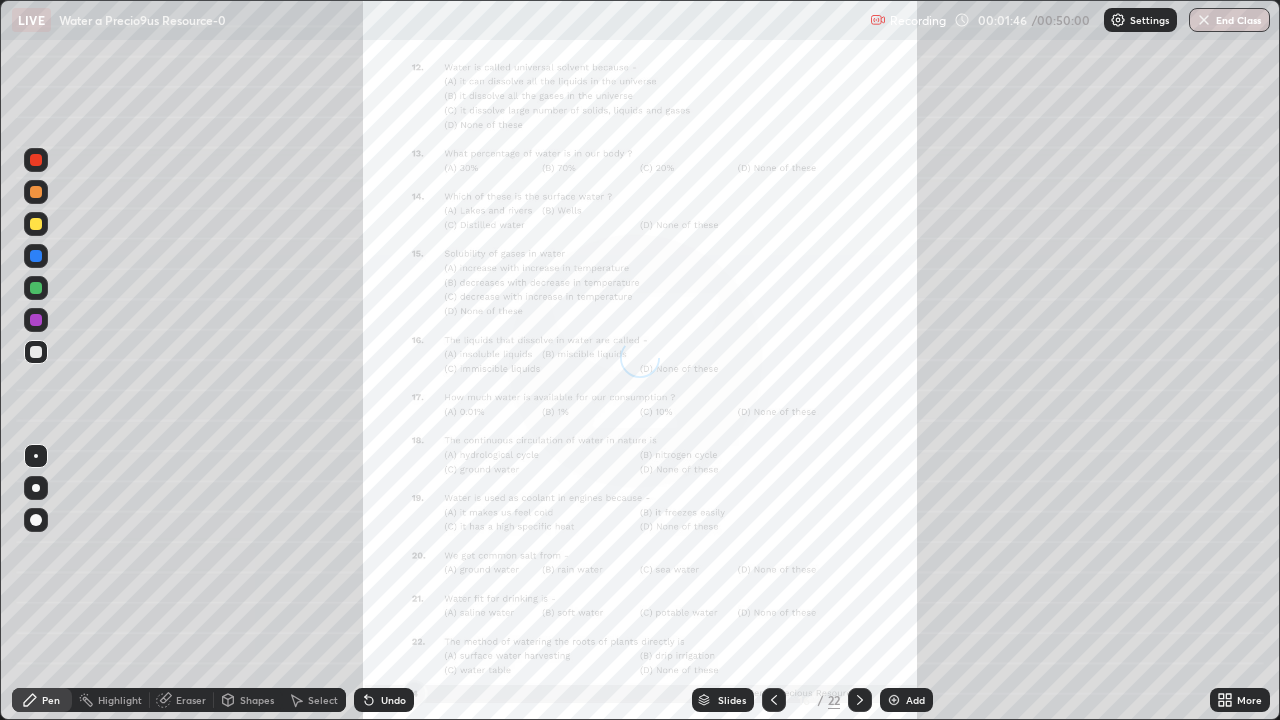 click 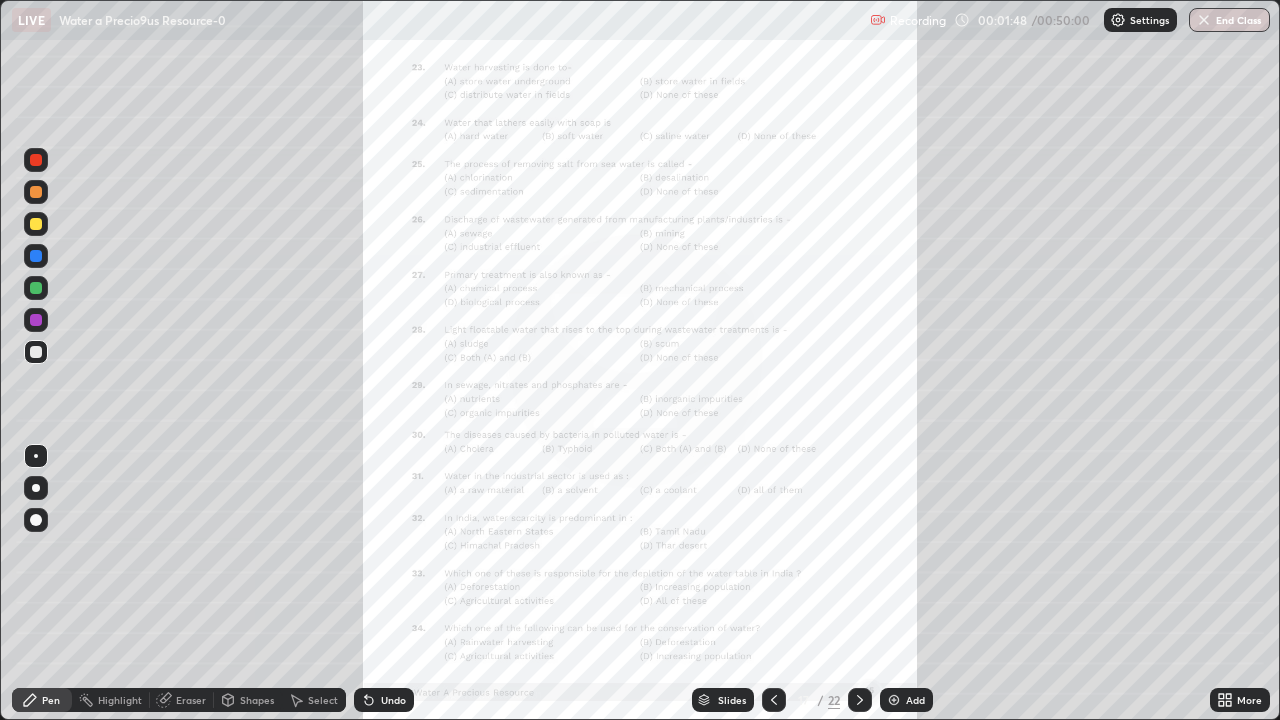 click 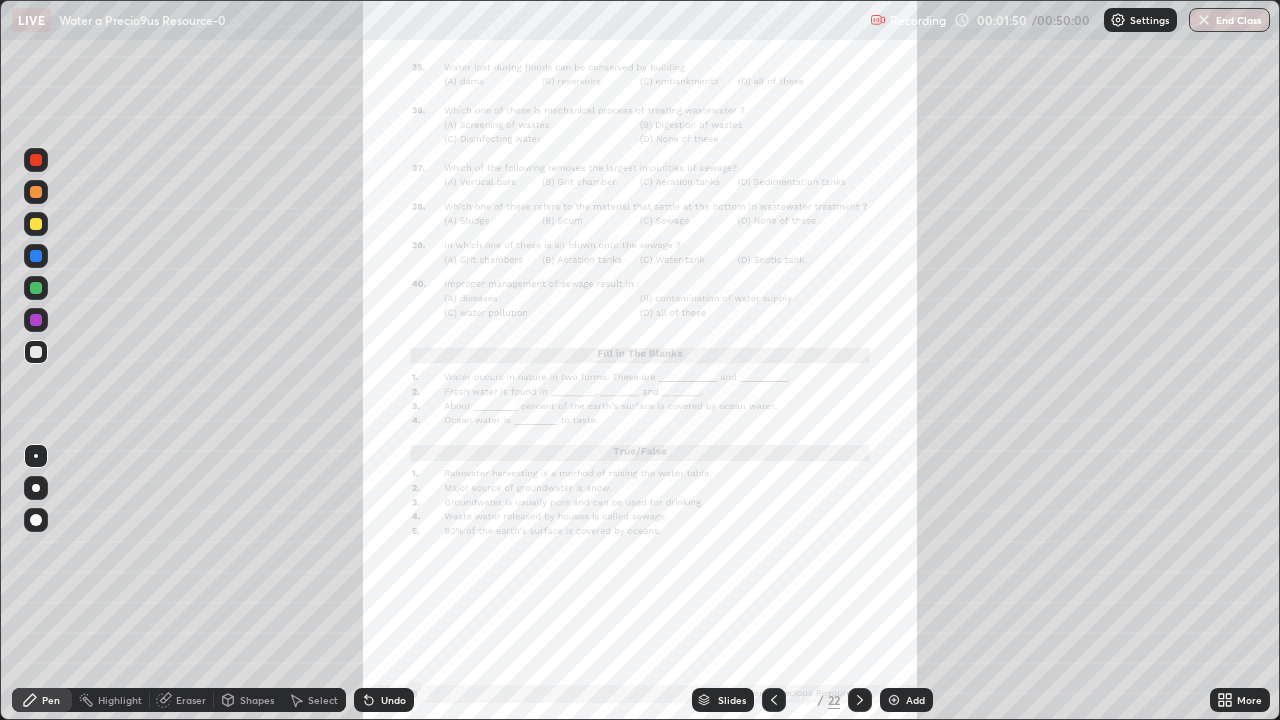 click 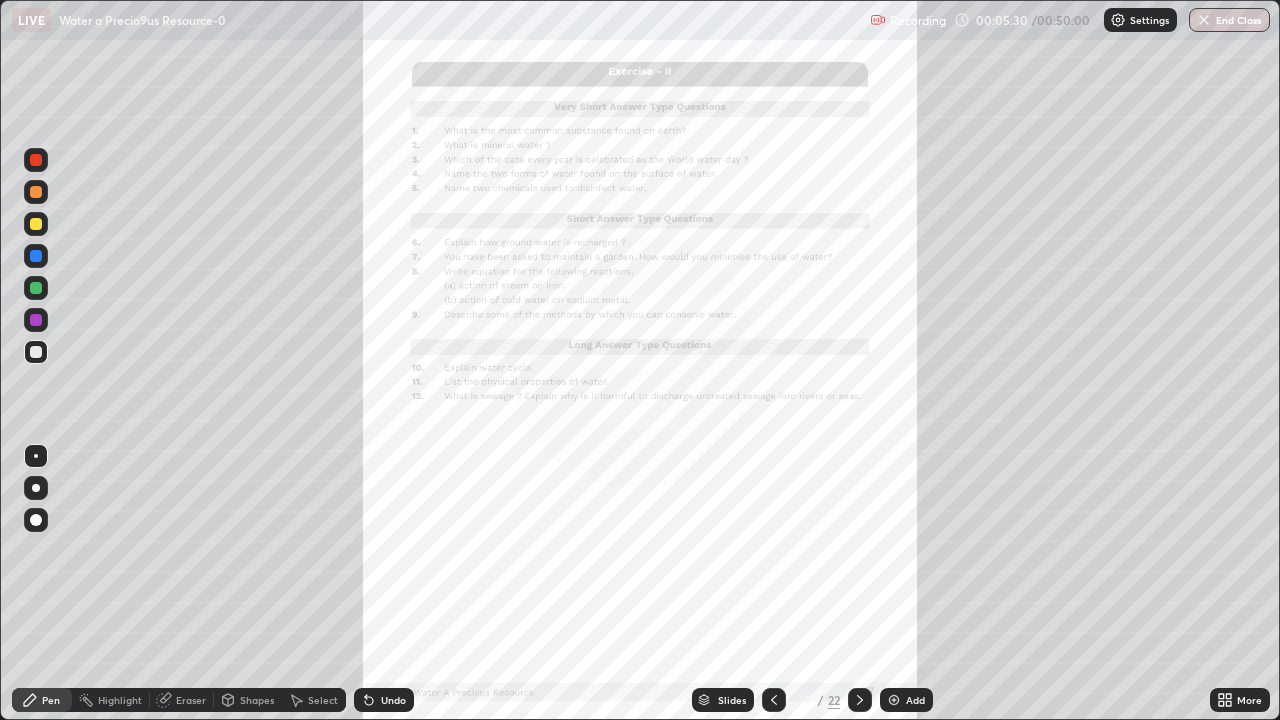 click at bounding box center [894, 700] 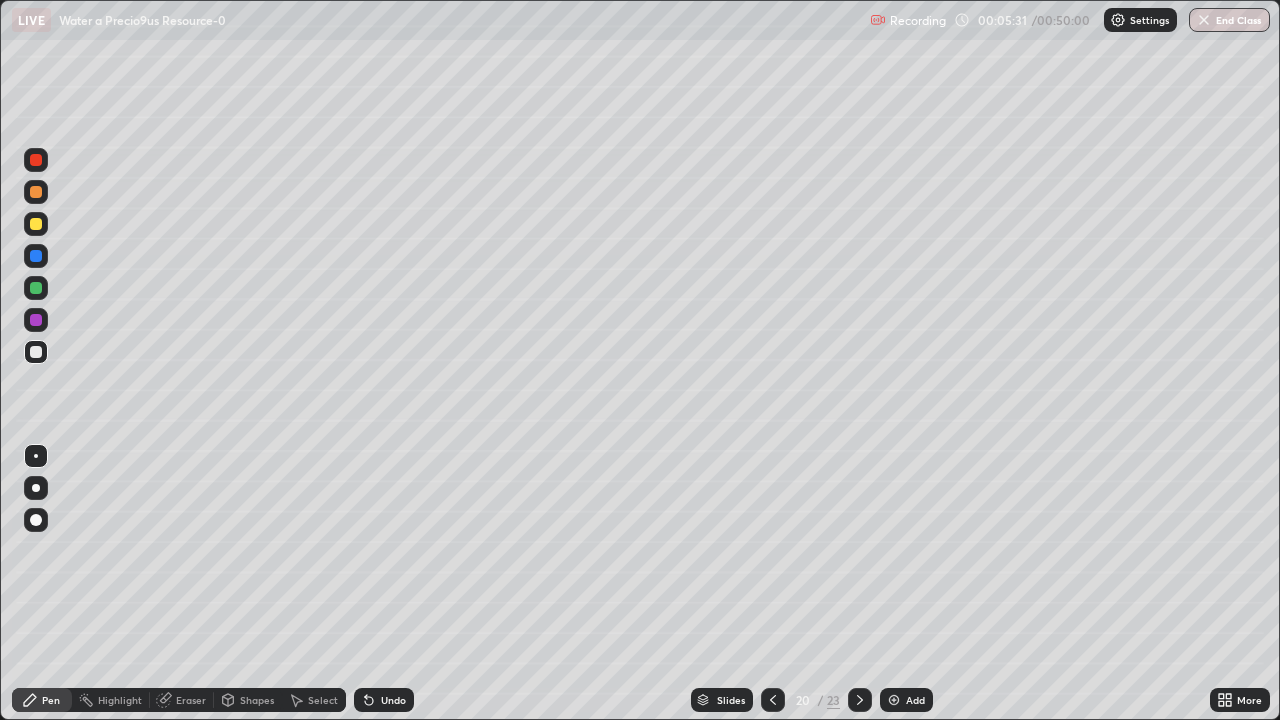 click 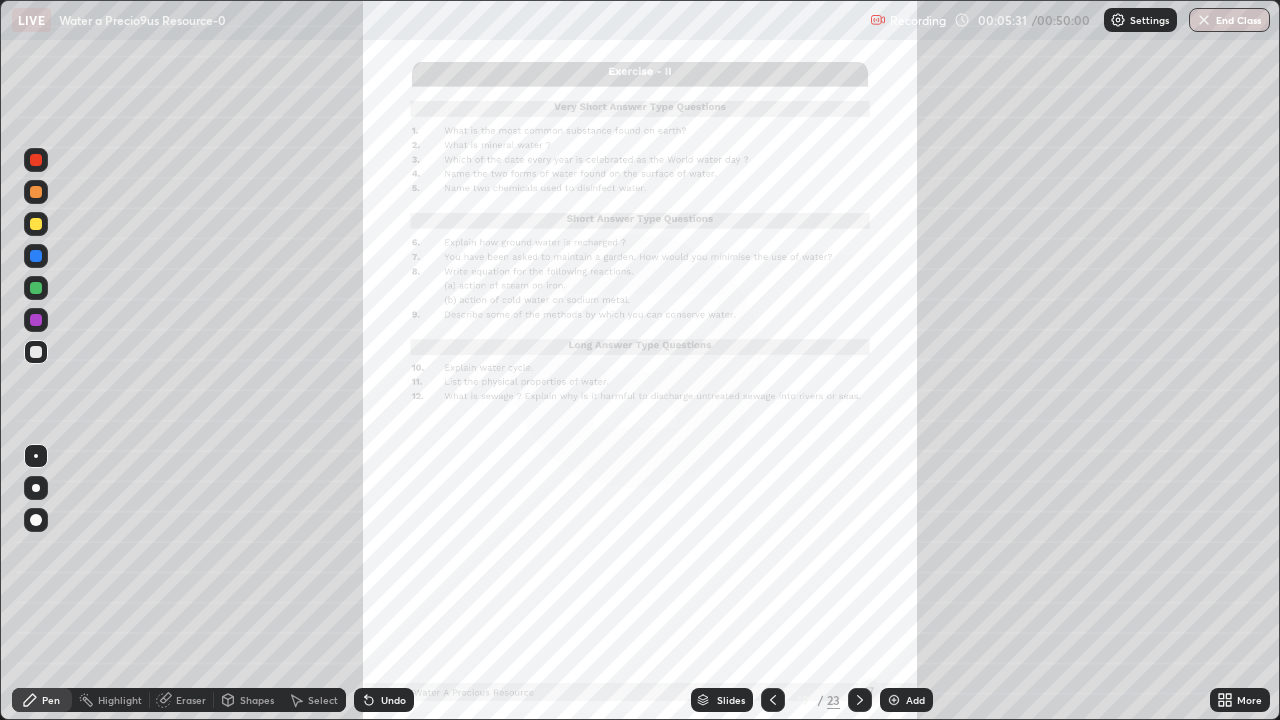click 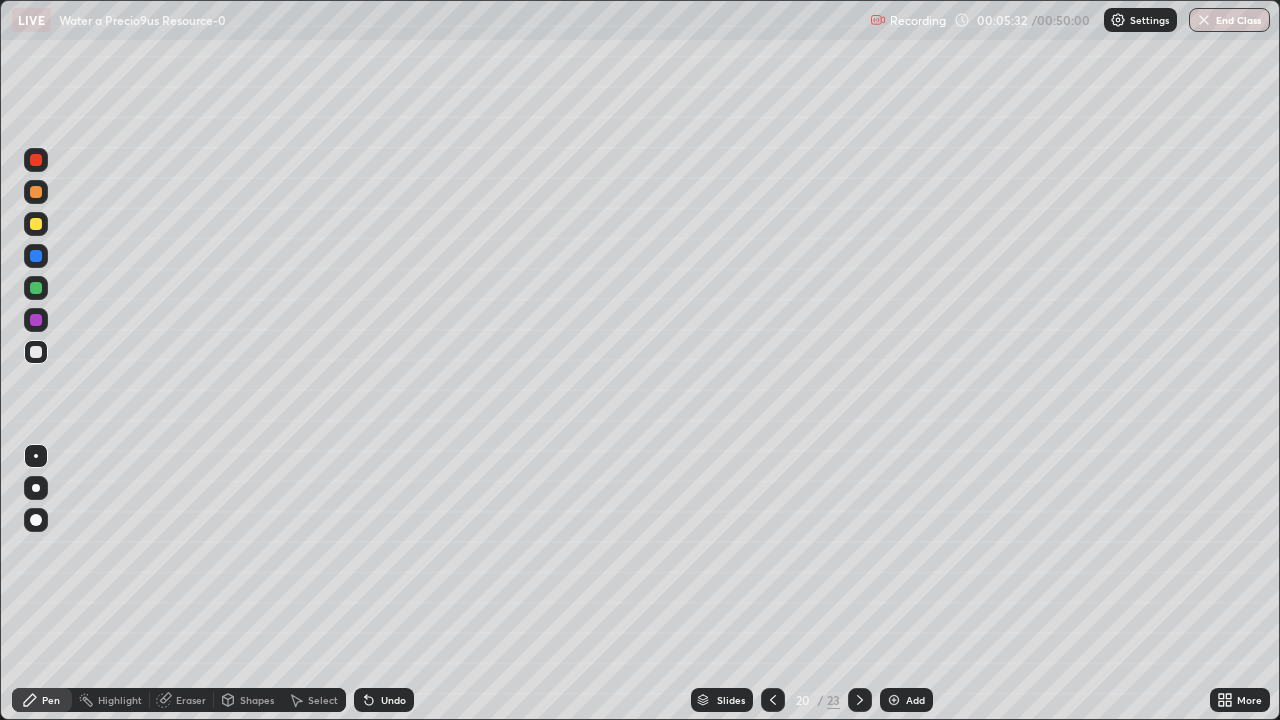 click 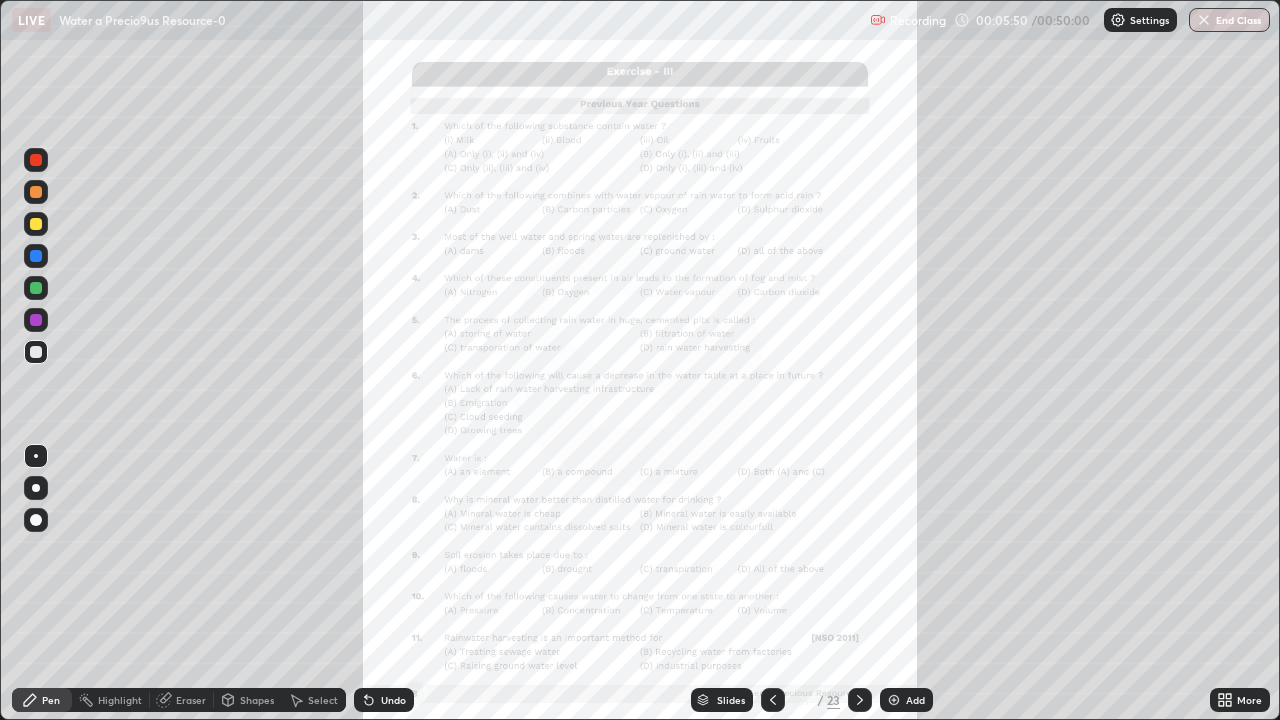 click at bounding box center (773, 700) 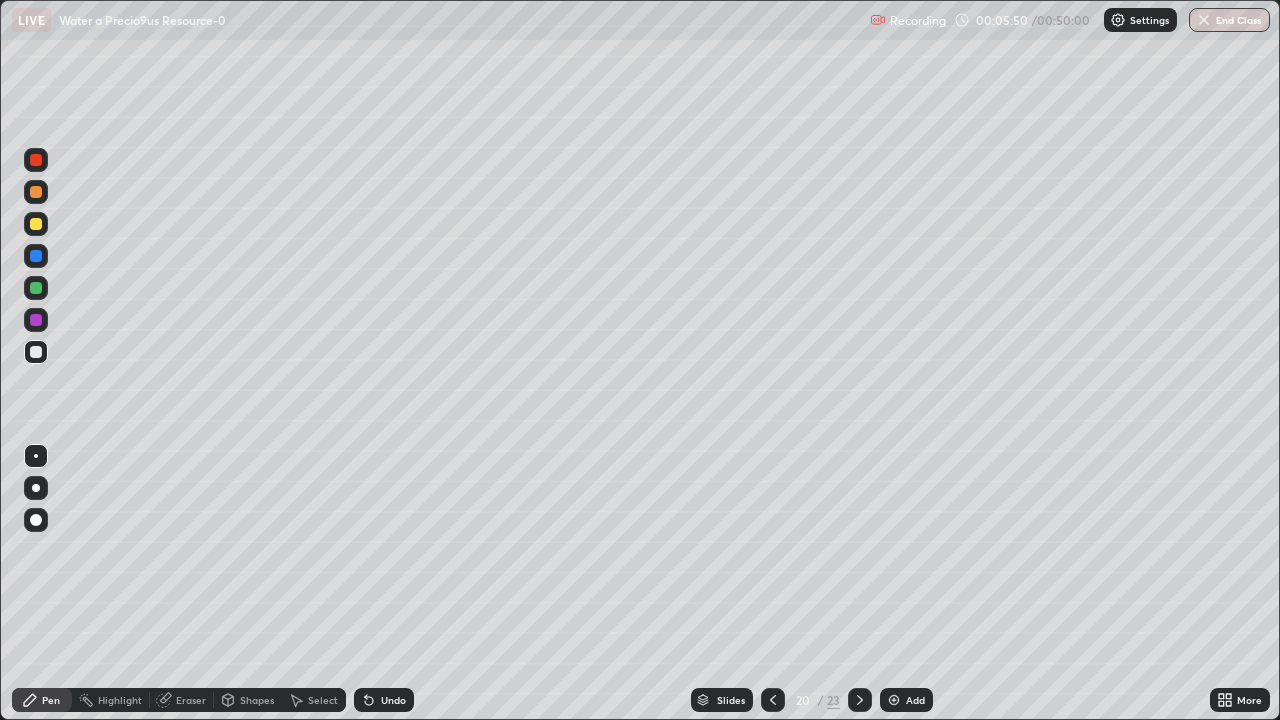 click 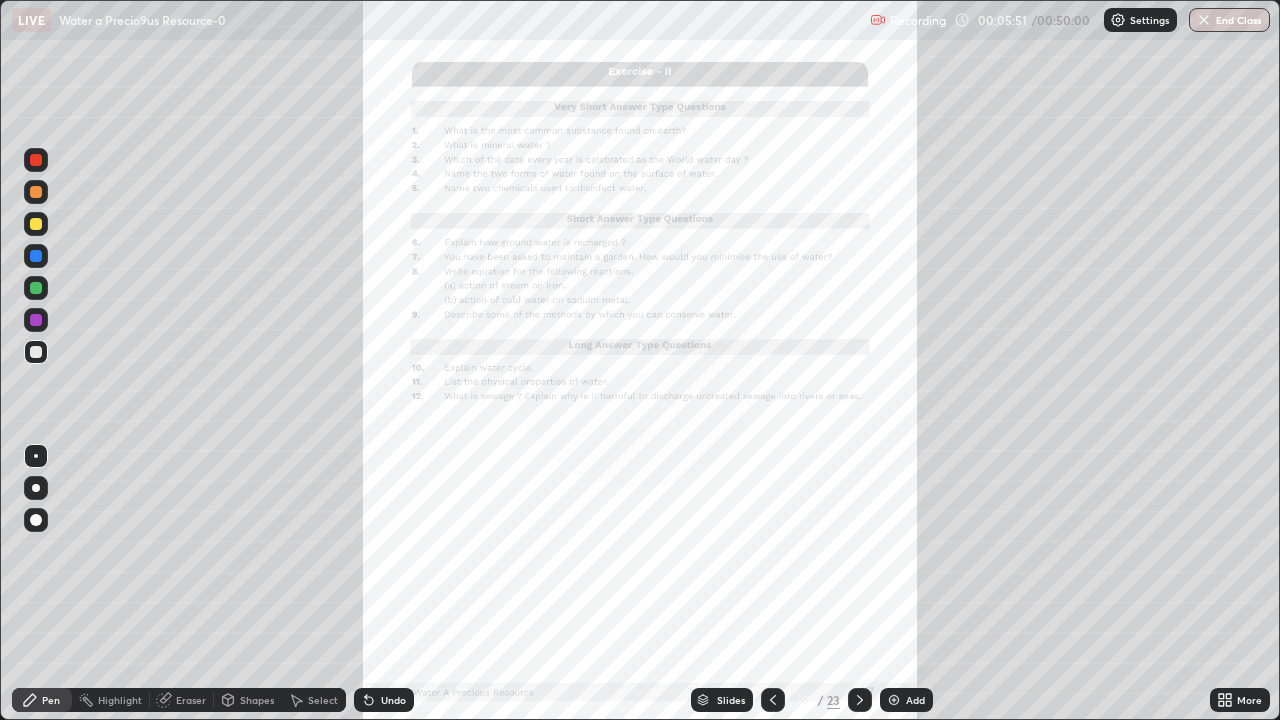 click 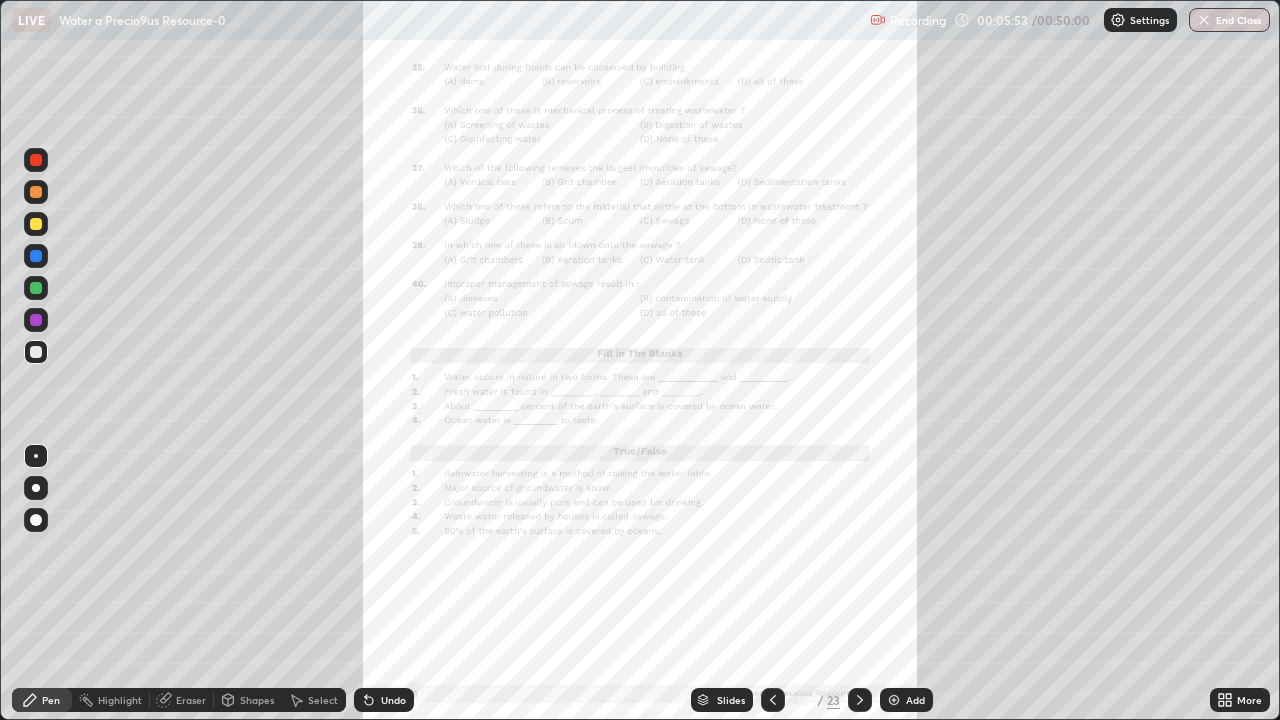 click 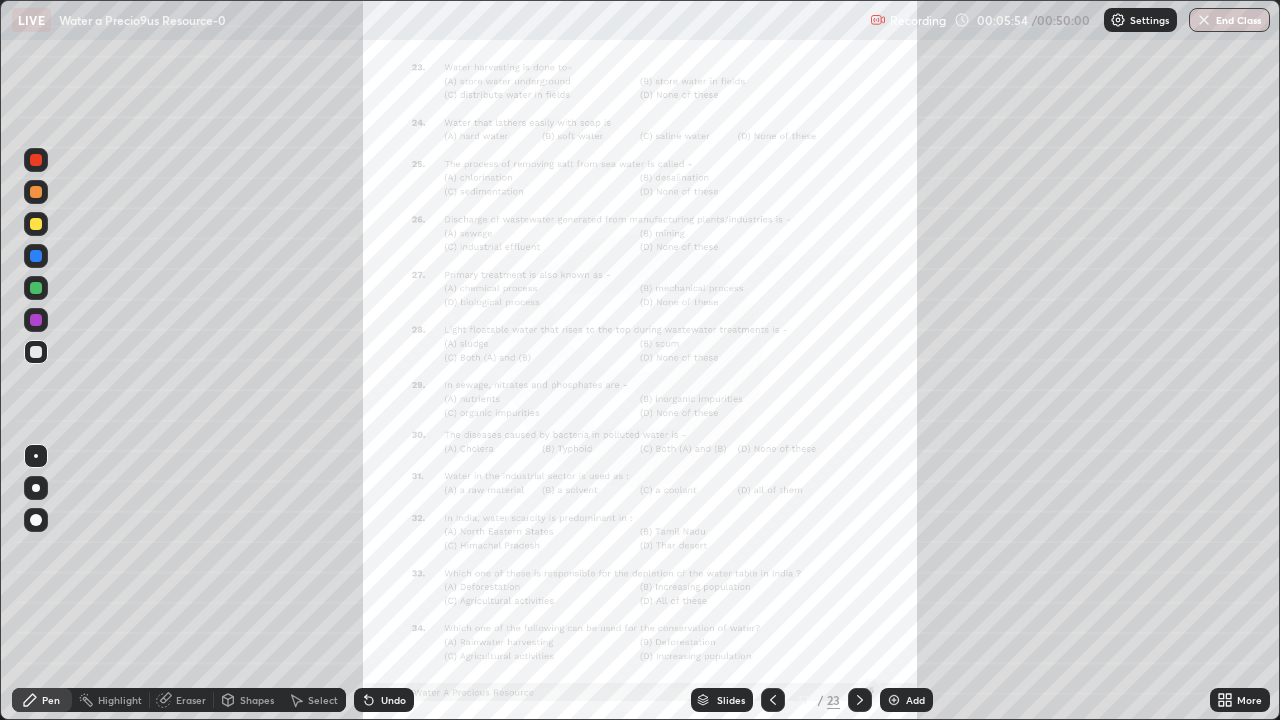 click 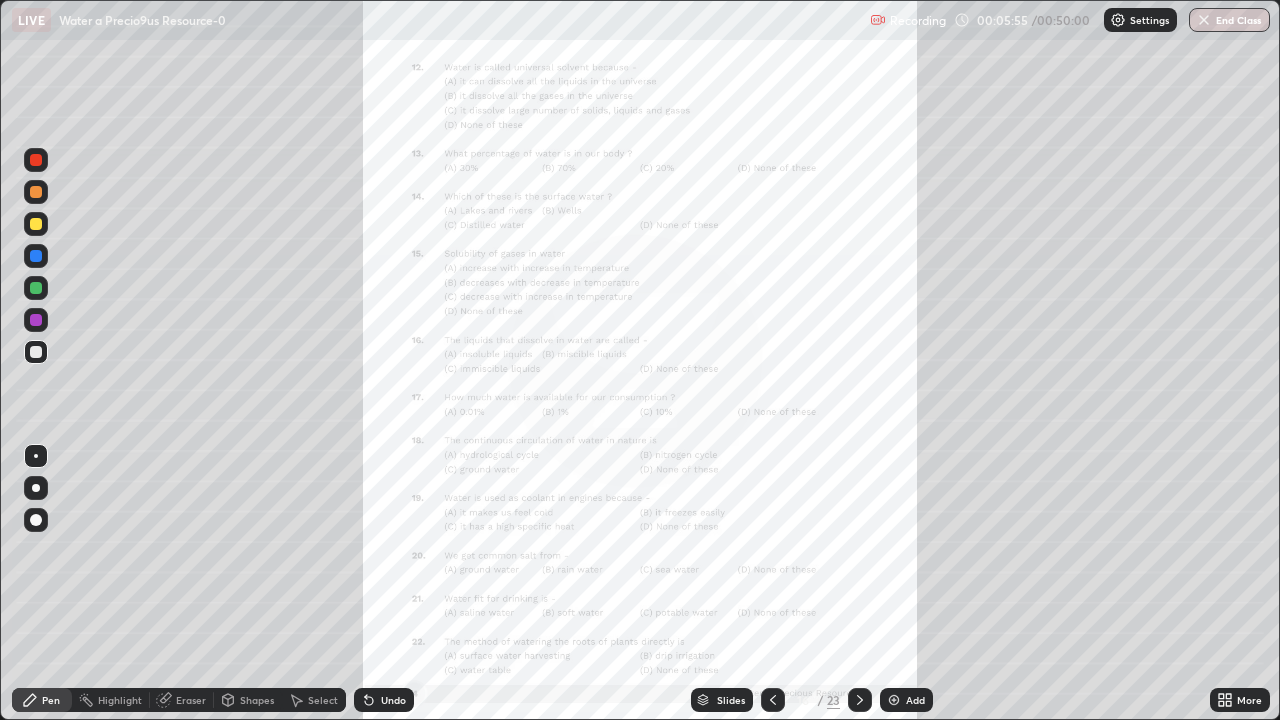 click 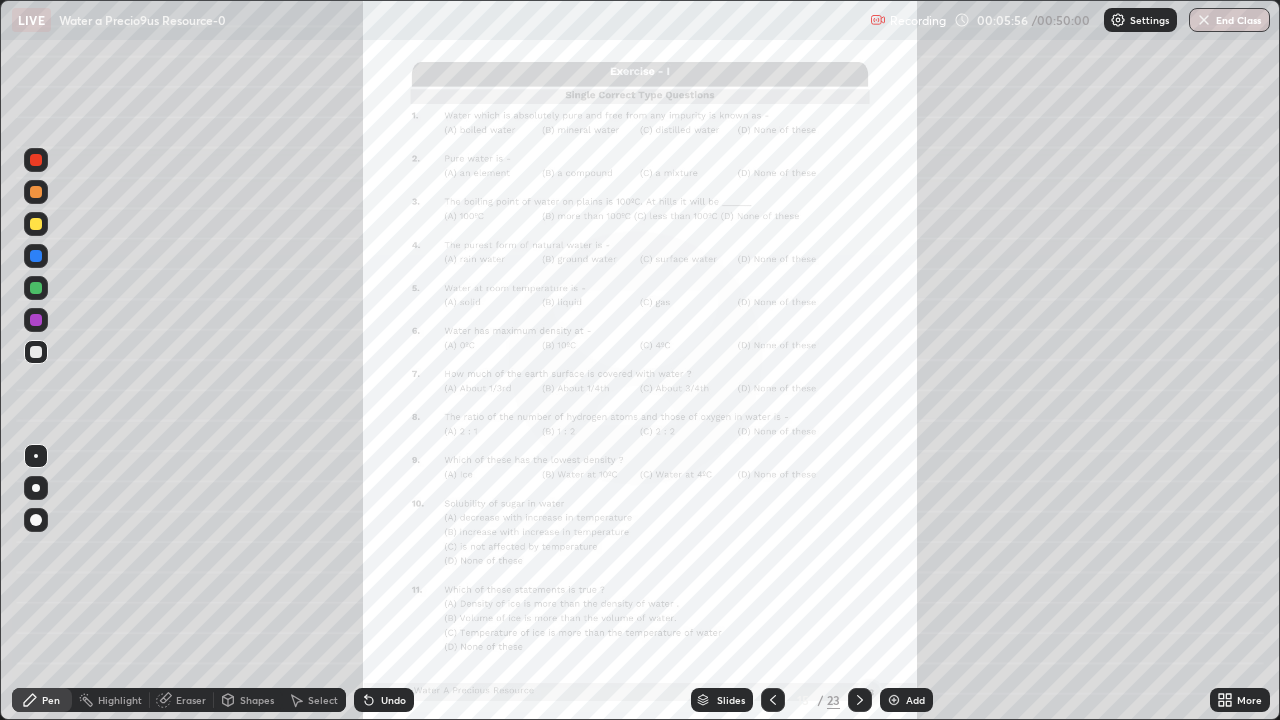 click 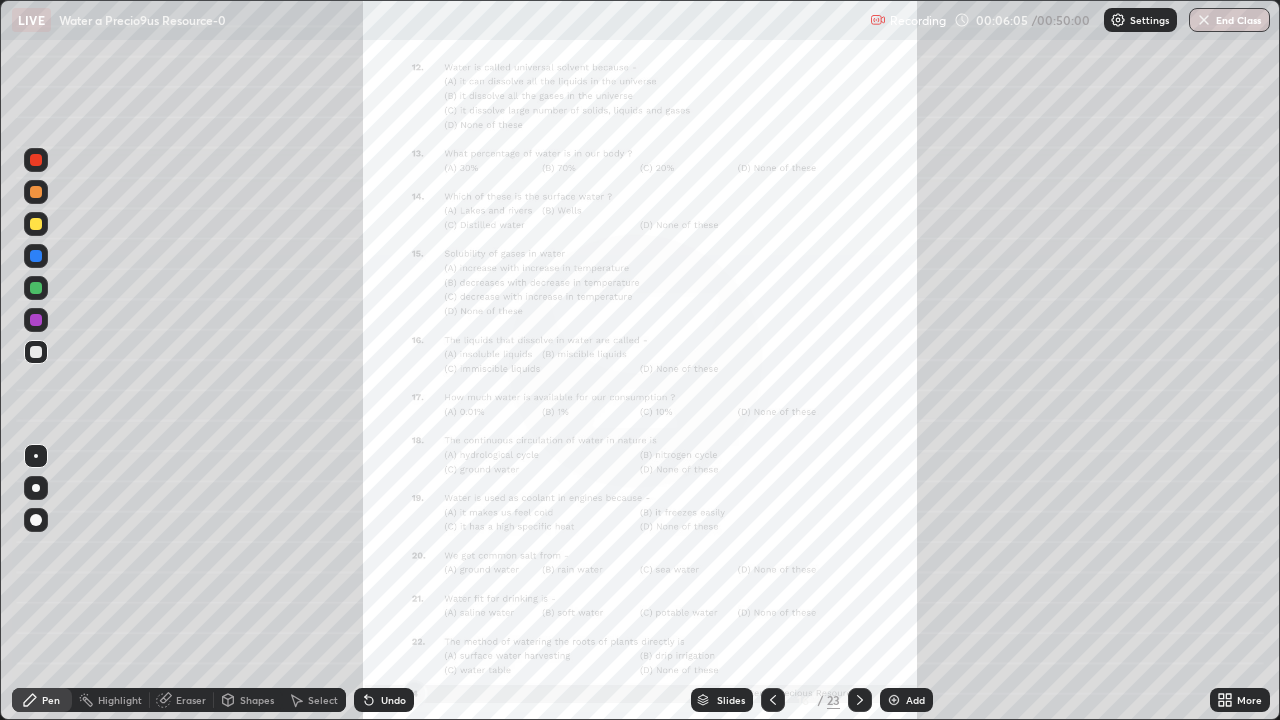 click 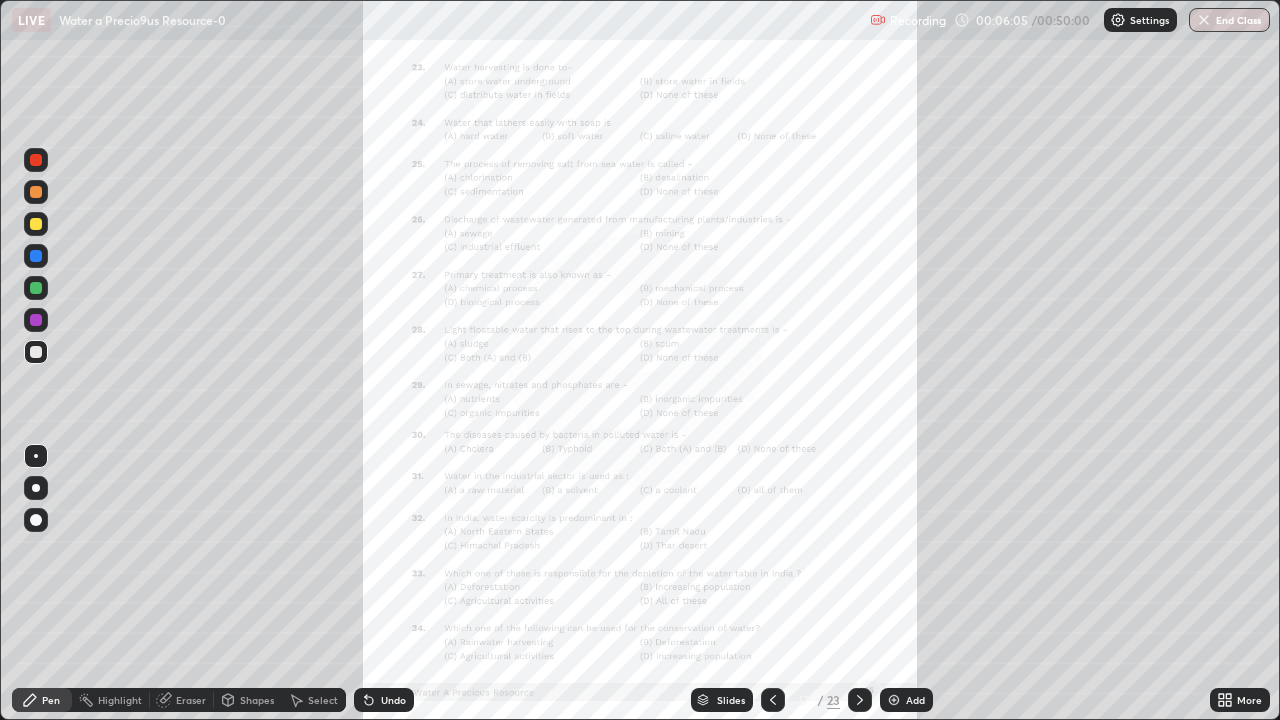 click 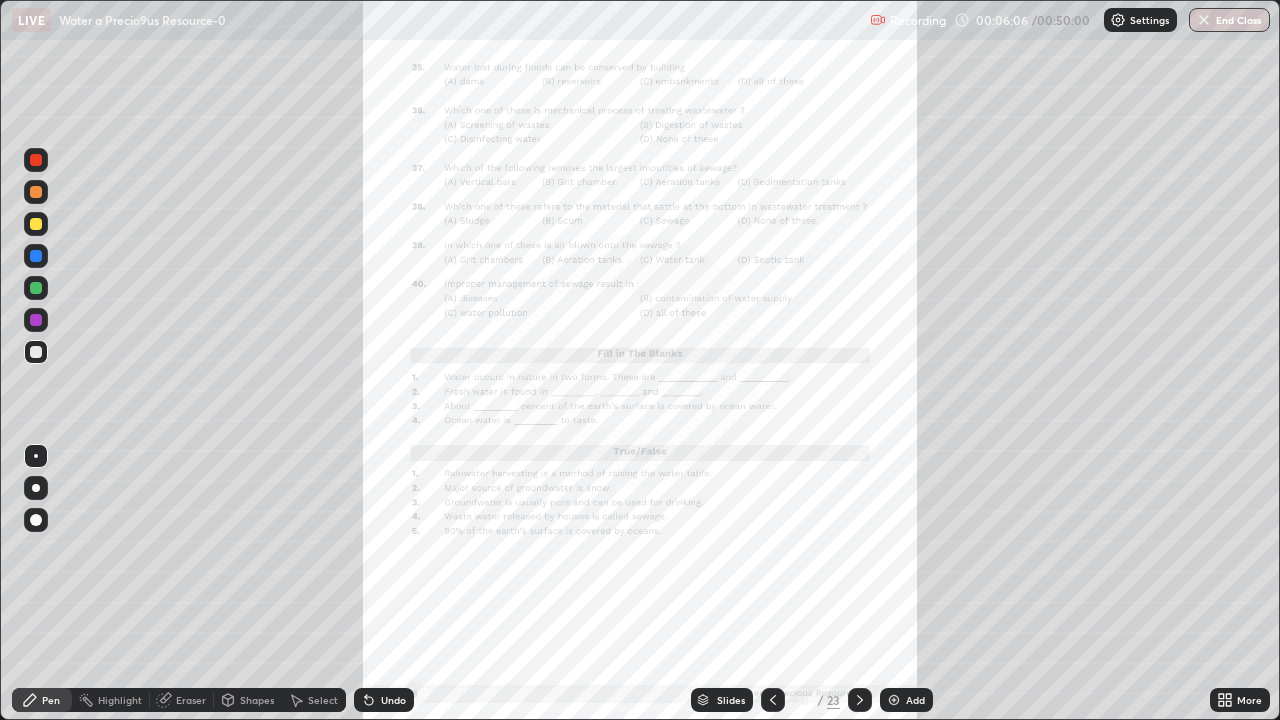 click 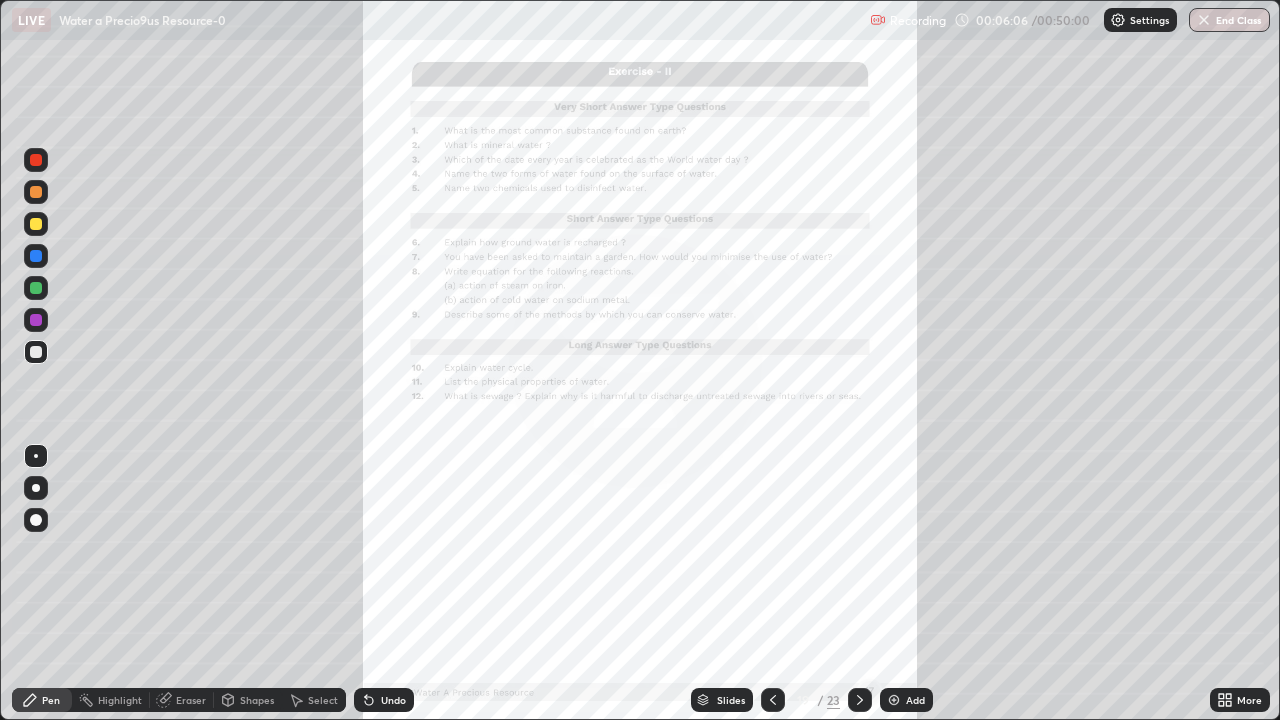 click 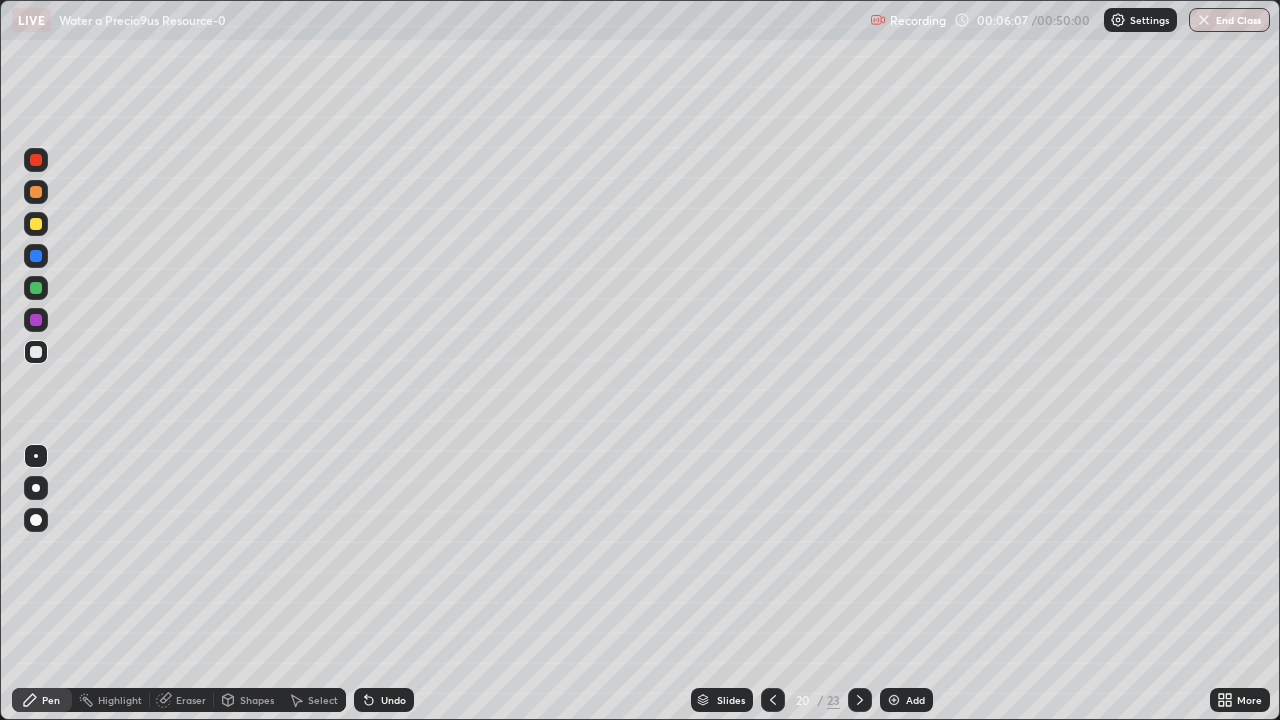 click 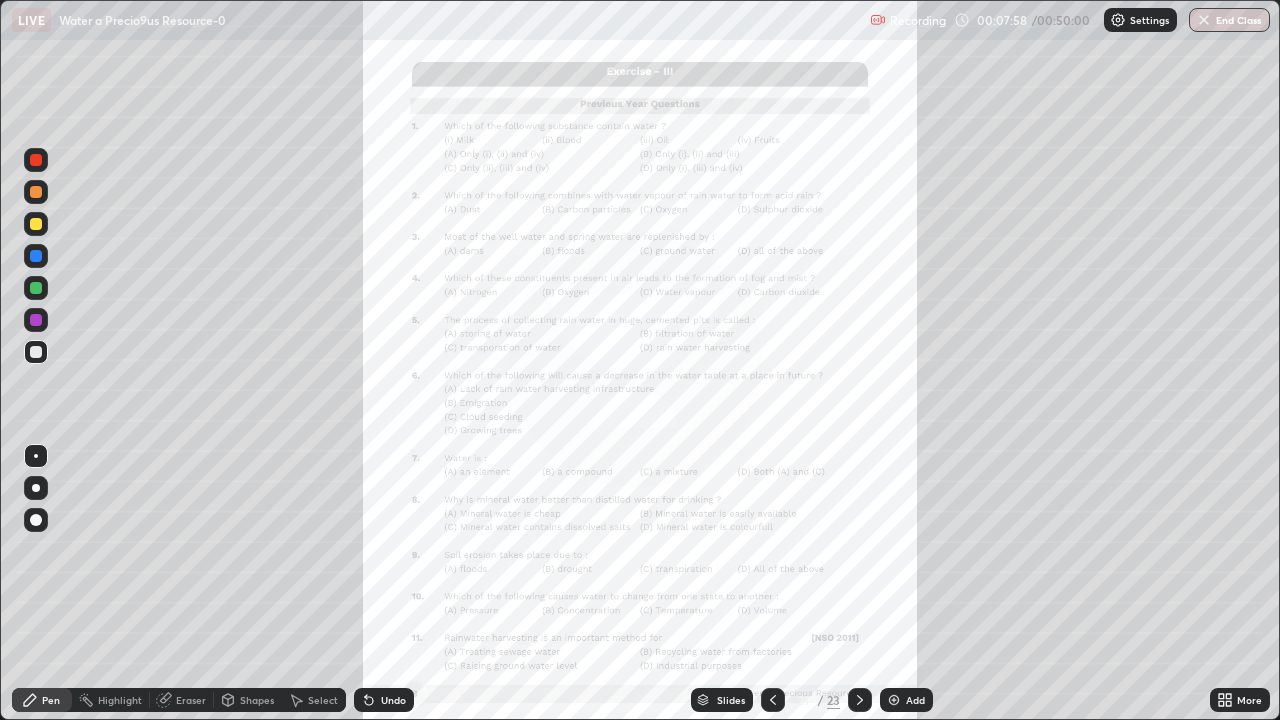 click at bounding box center [36, 256] 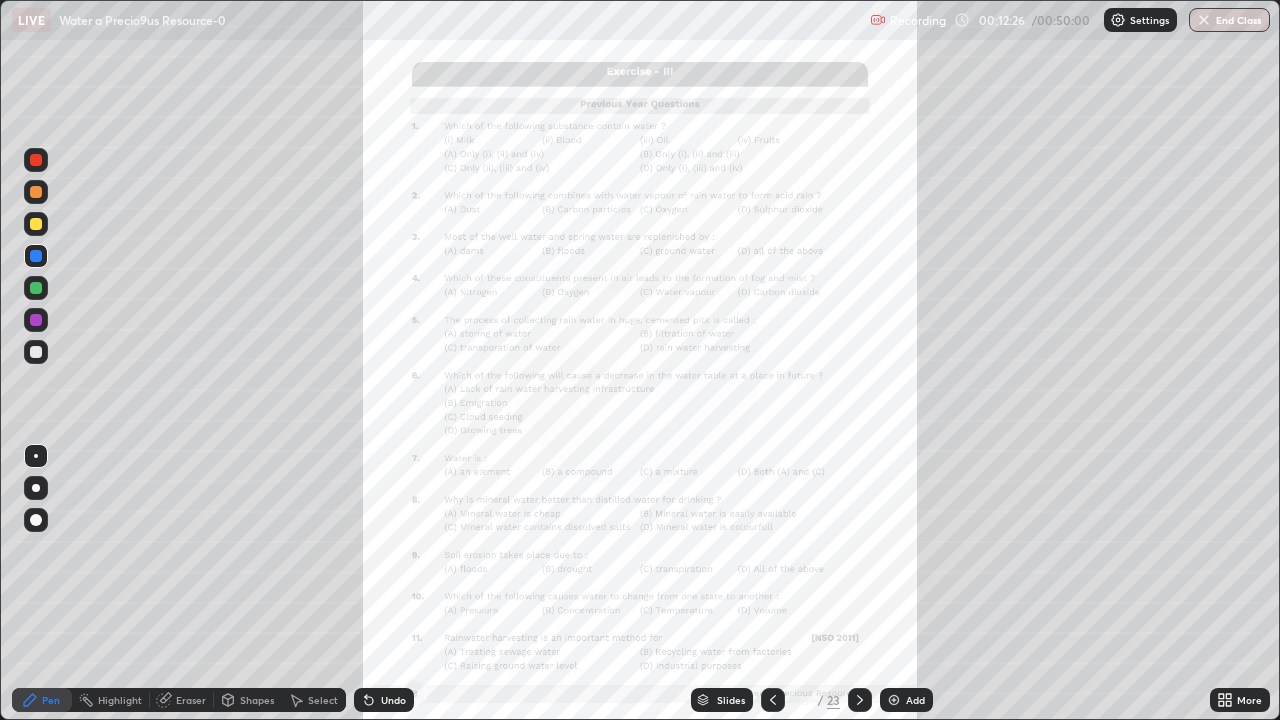 click 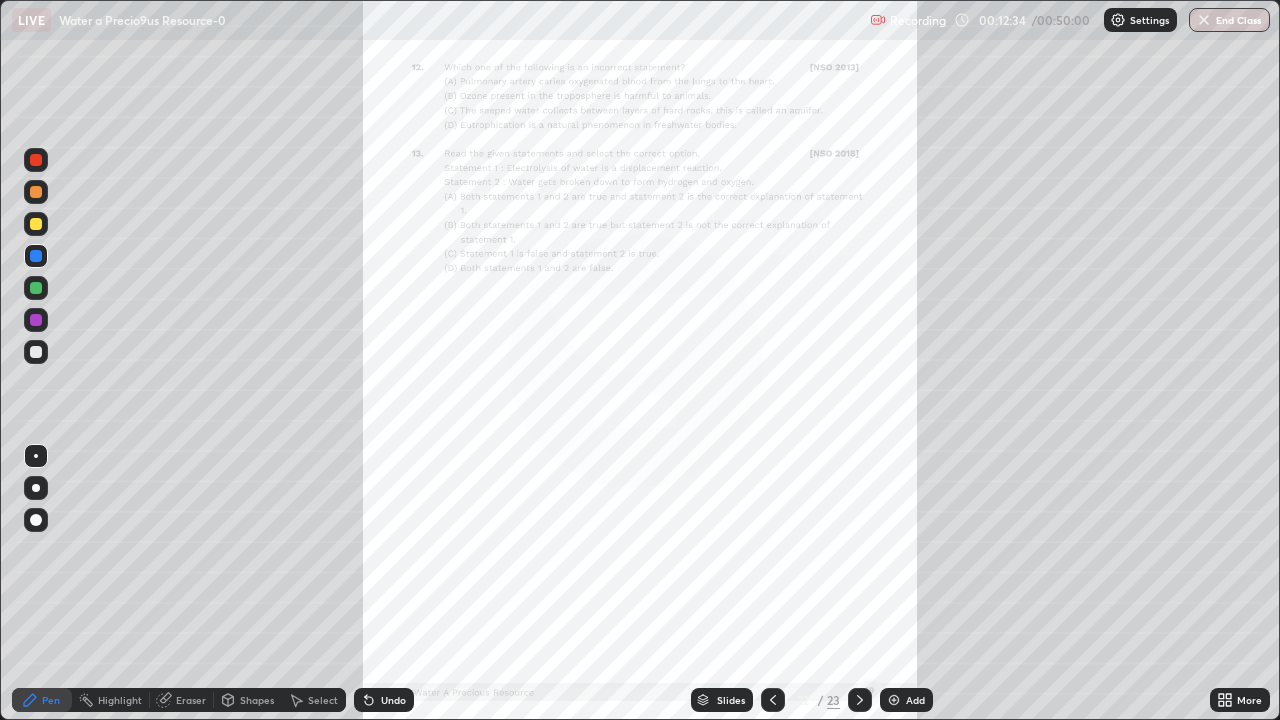 click at bounding box center [773, 700] 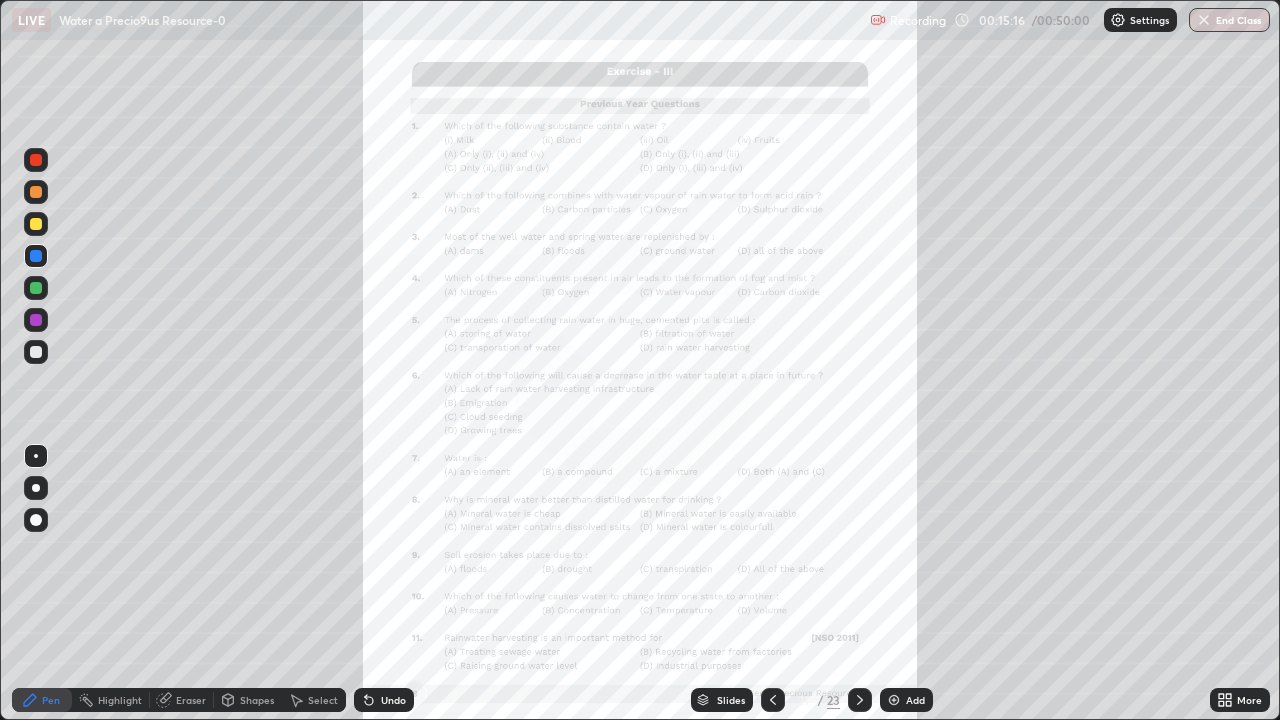 click 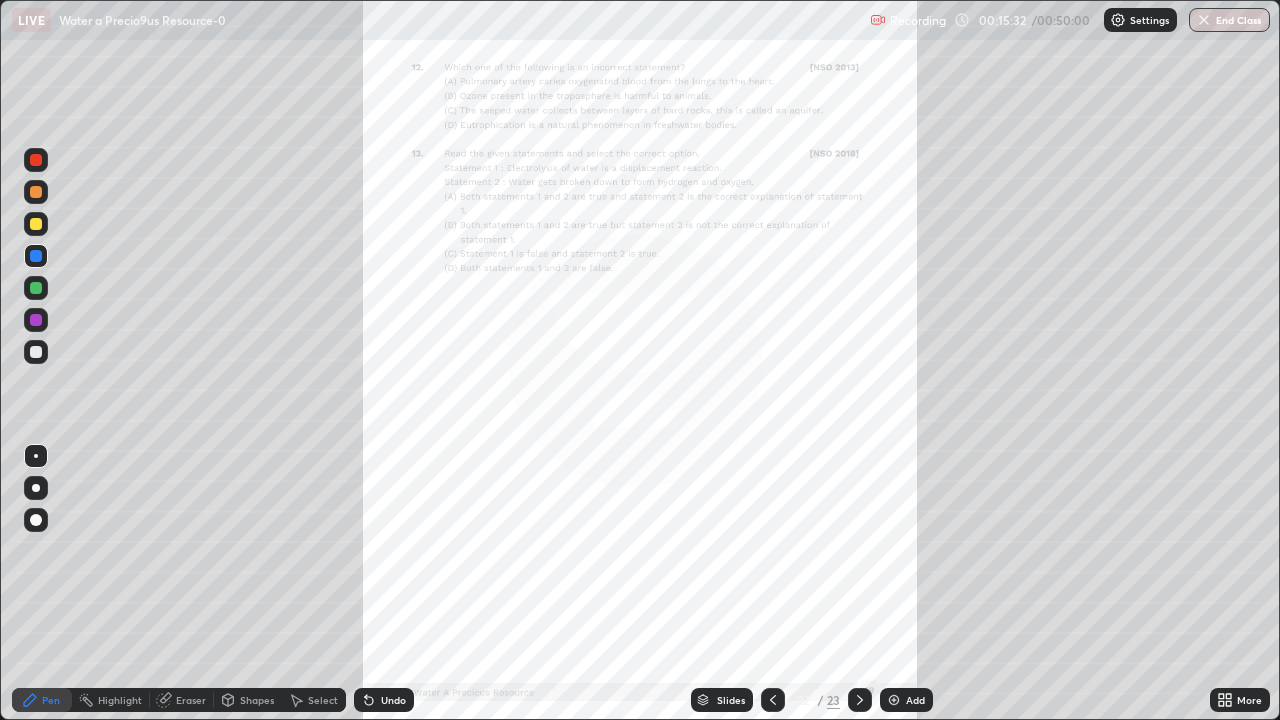 click at bounding box center [36, 320] 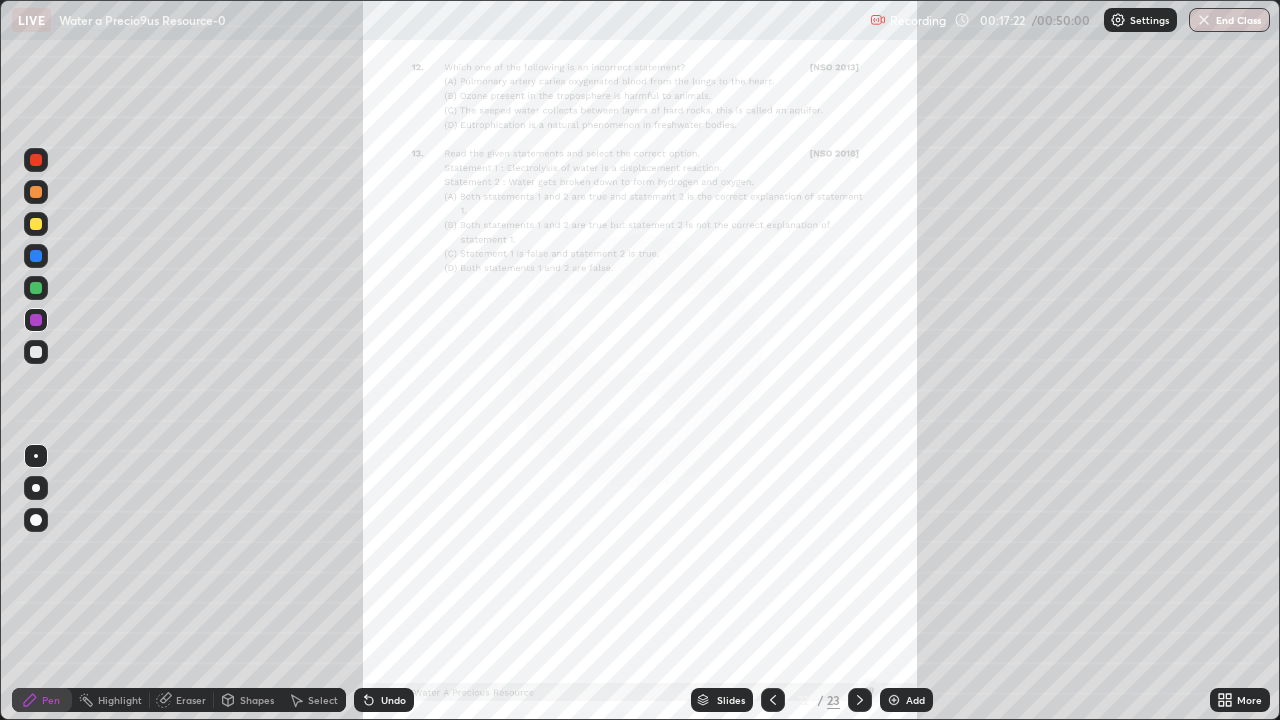 click 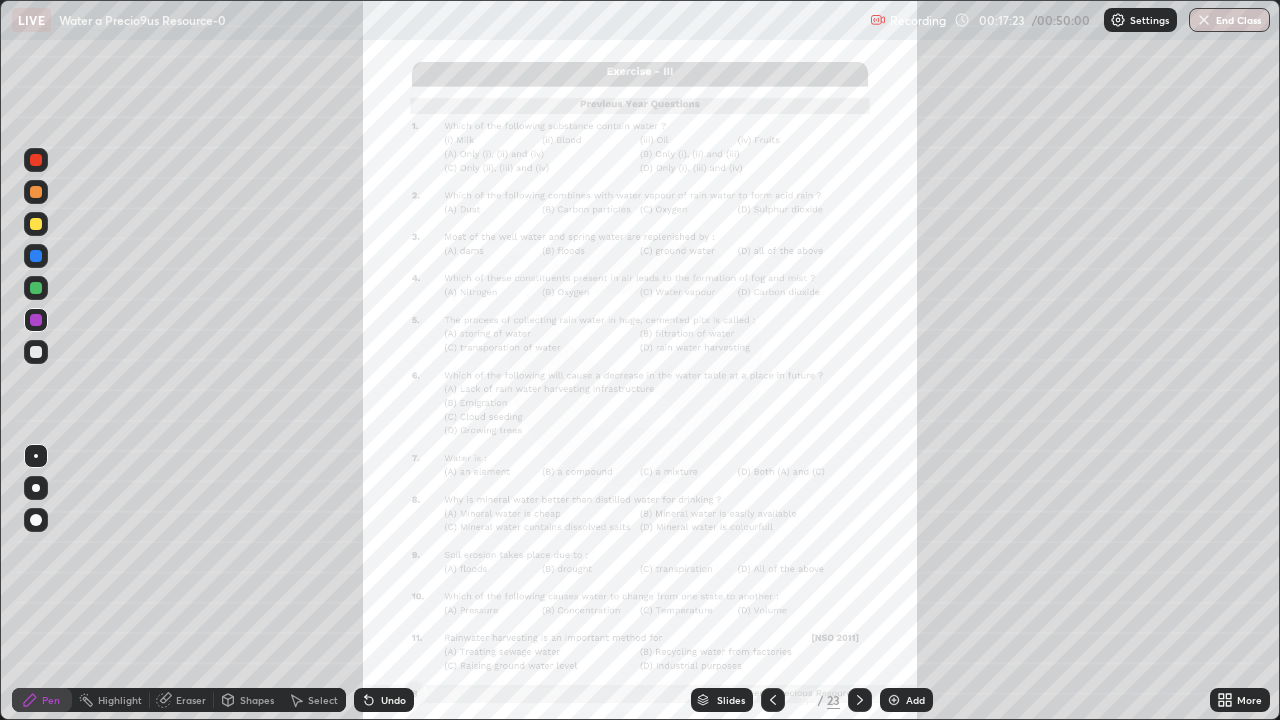 click 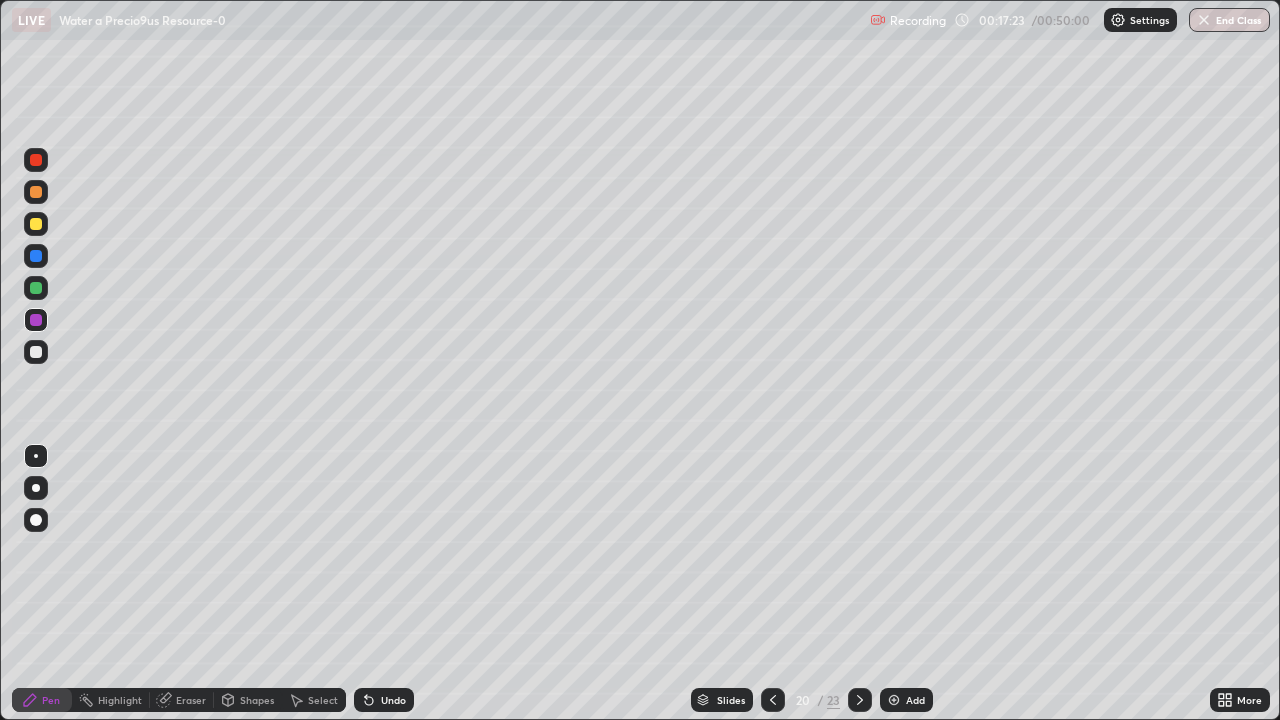 click 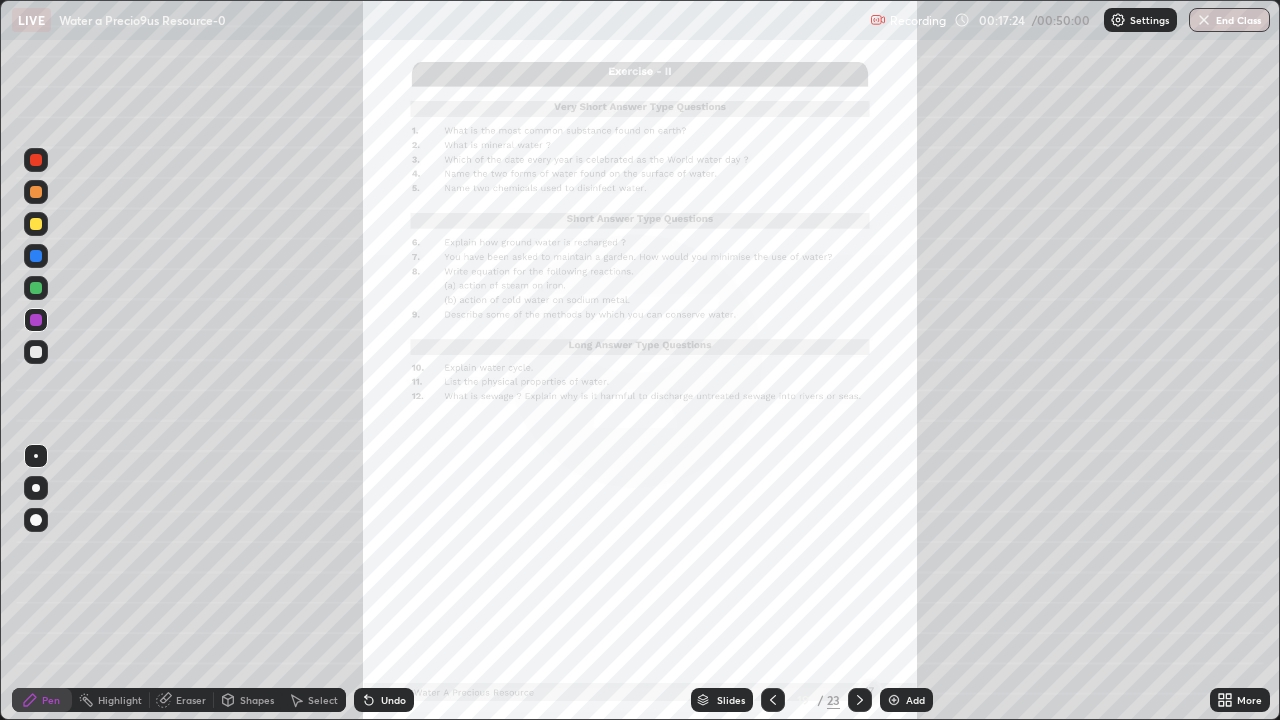 click 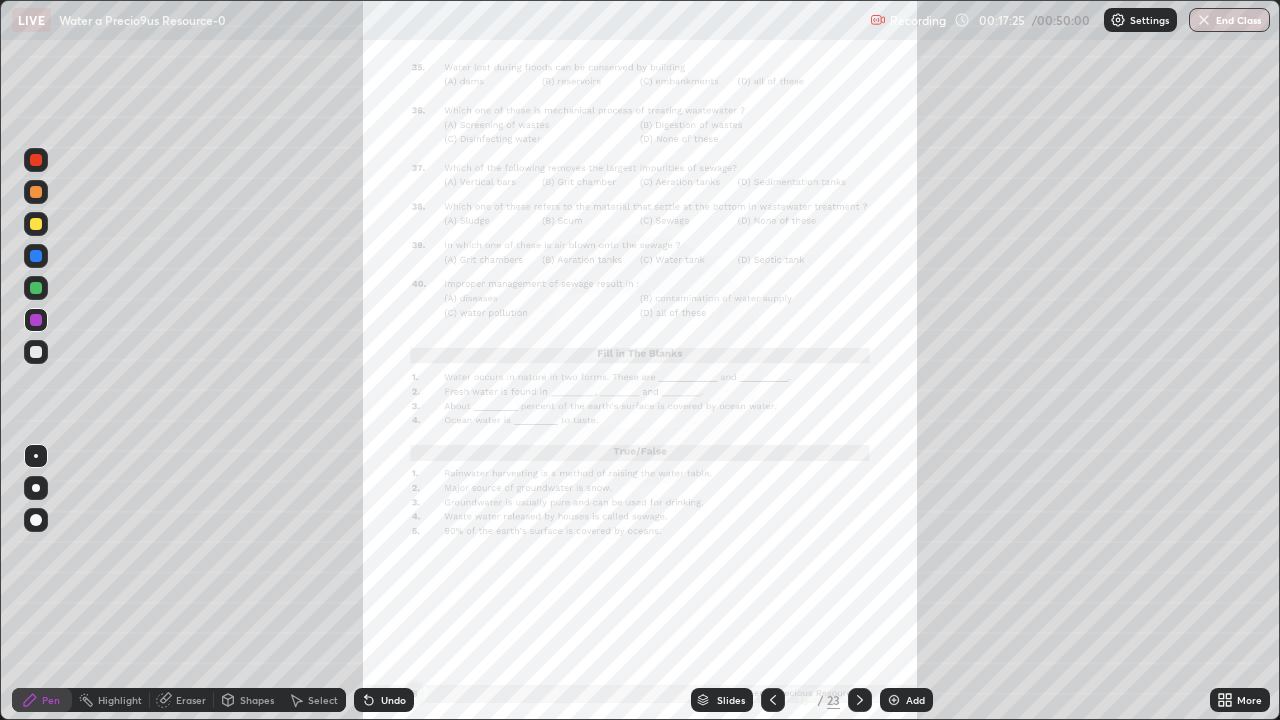 click 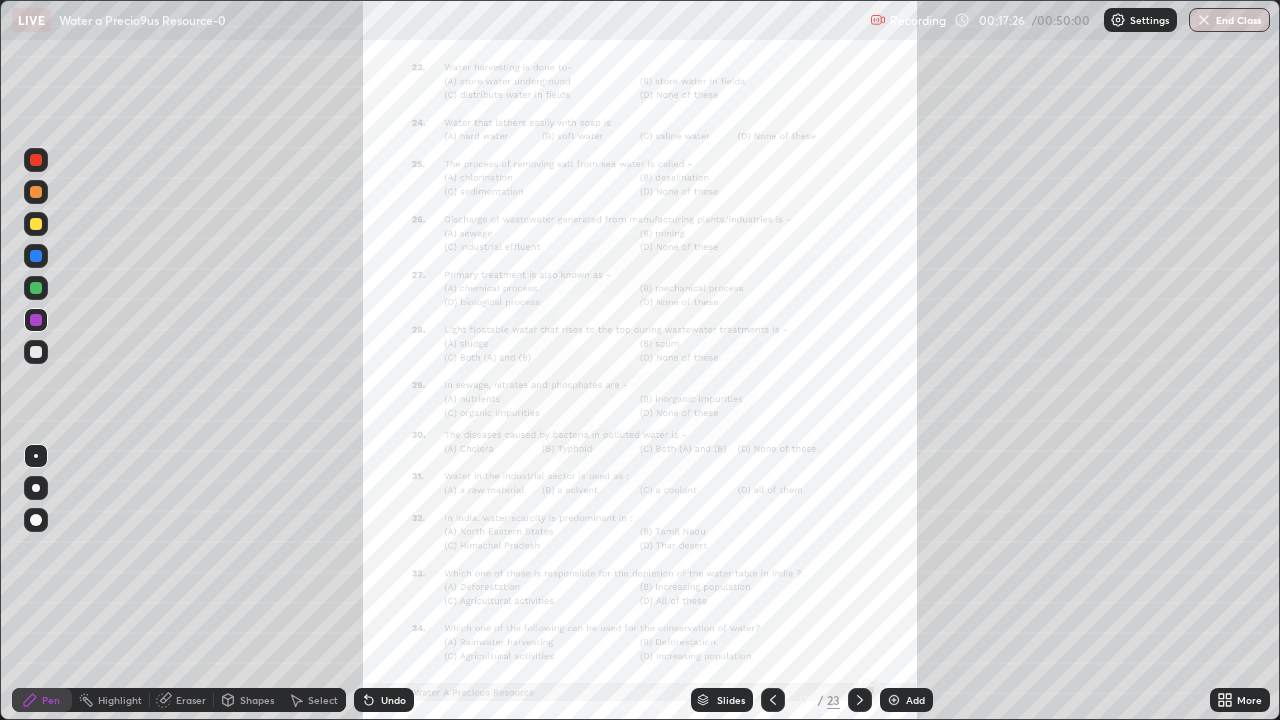 click 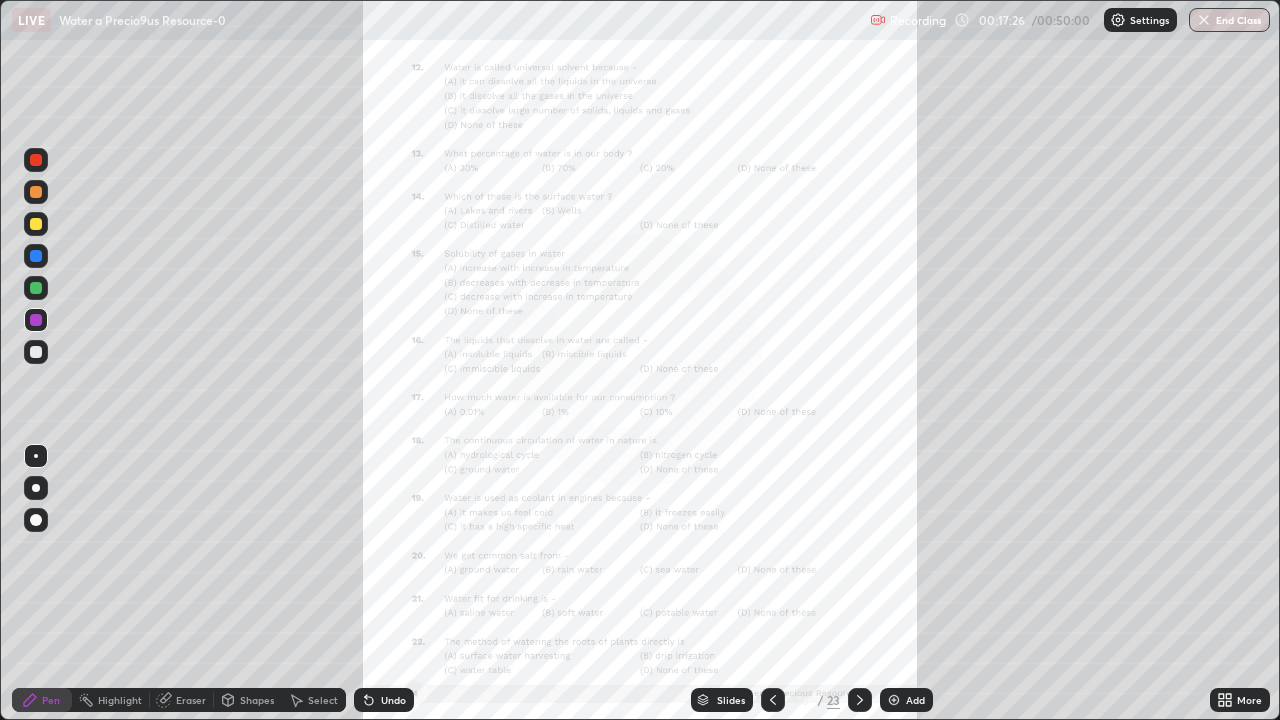 click 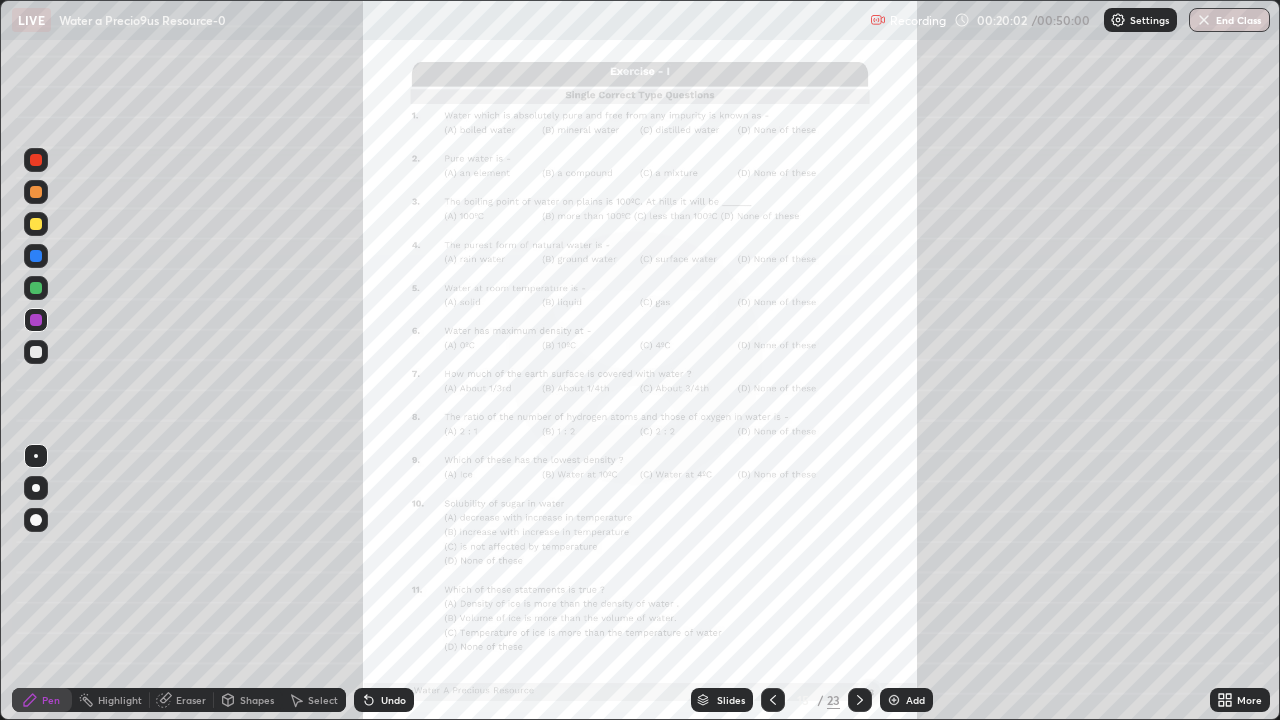 click 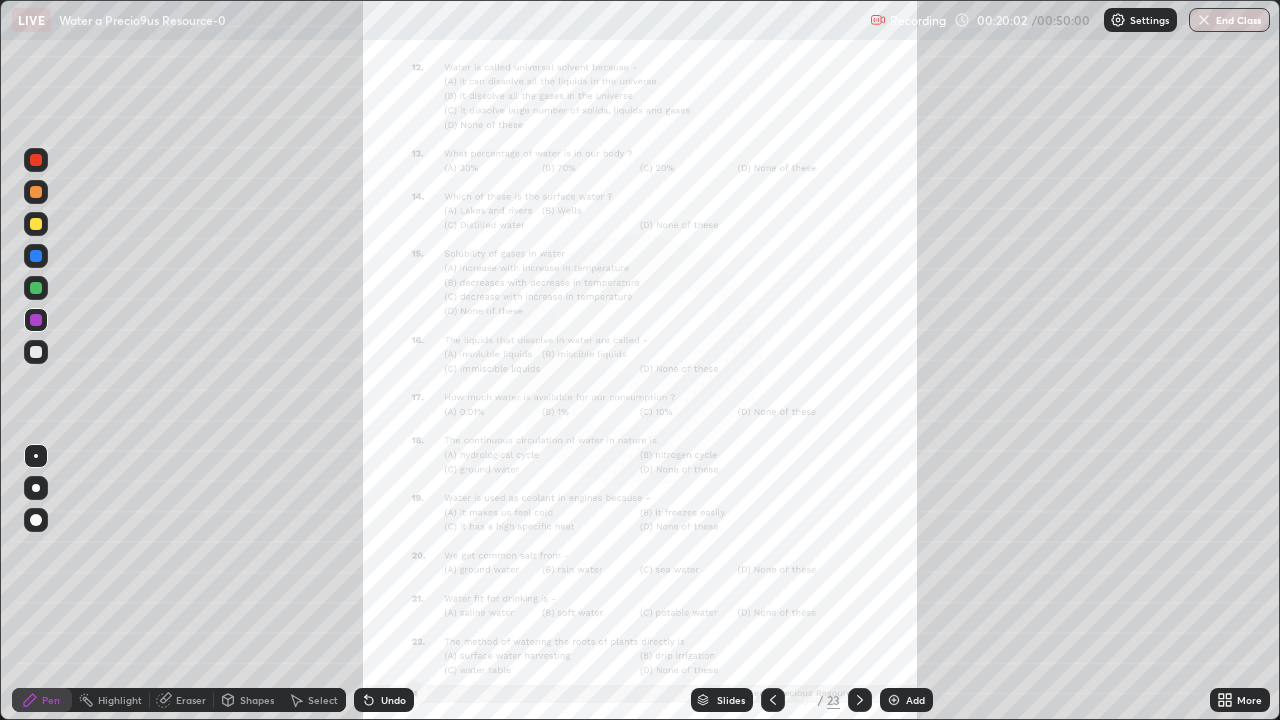 click 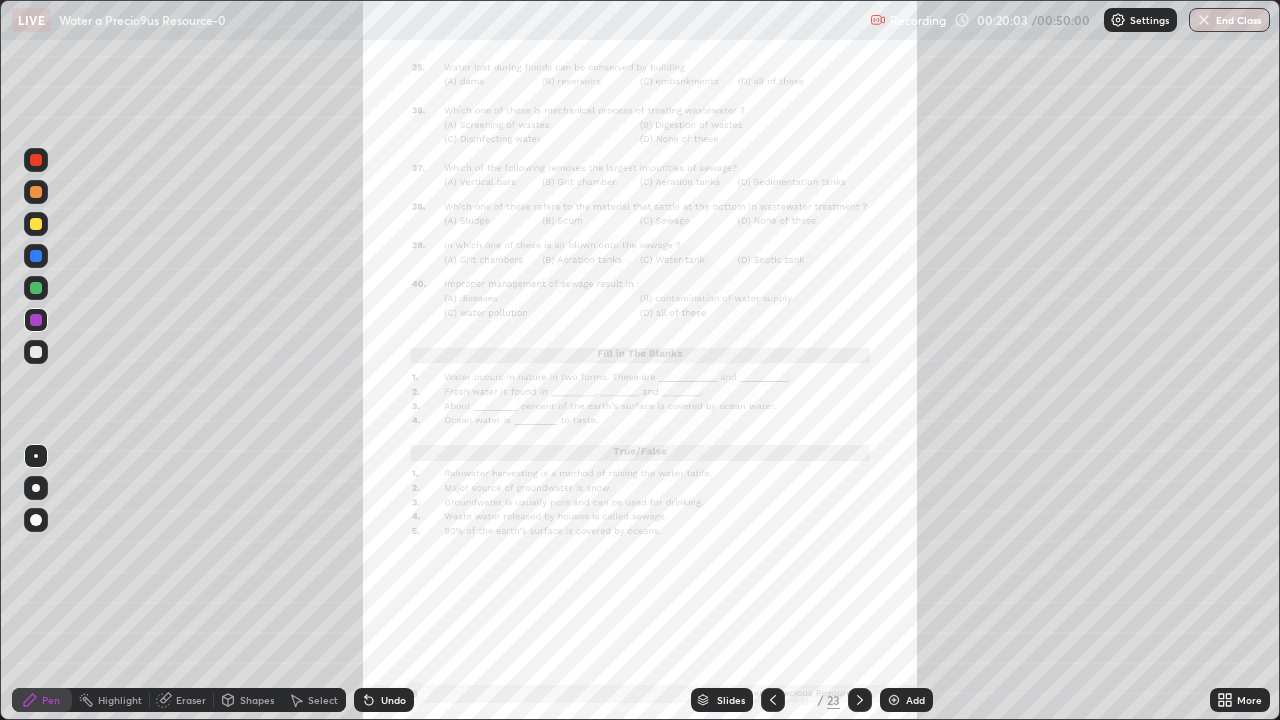 click 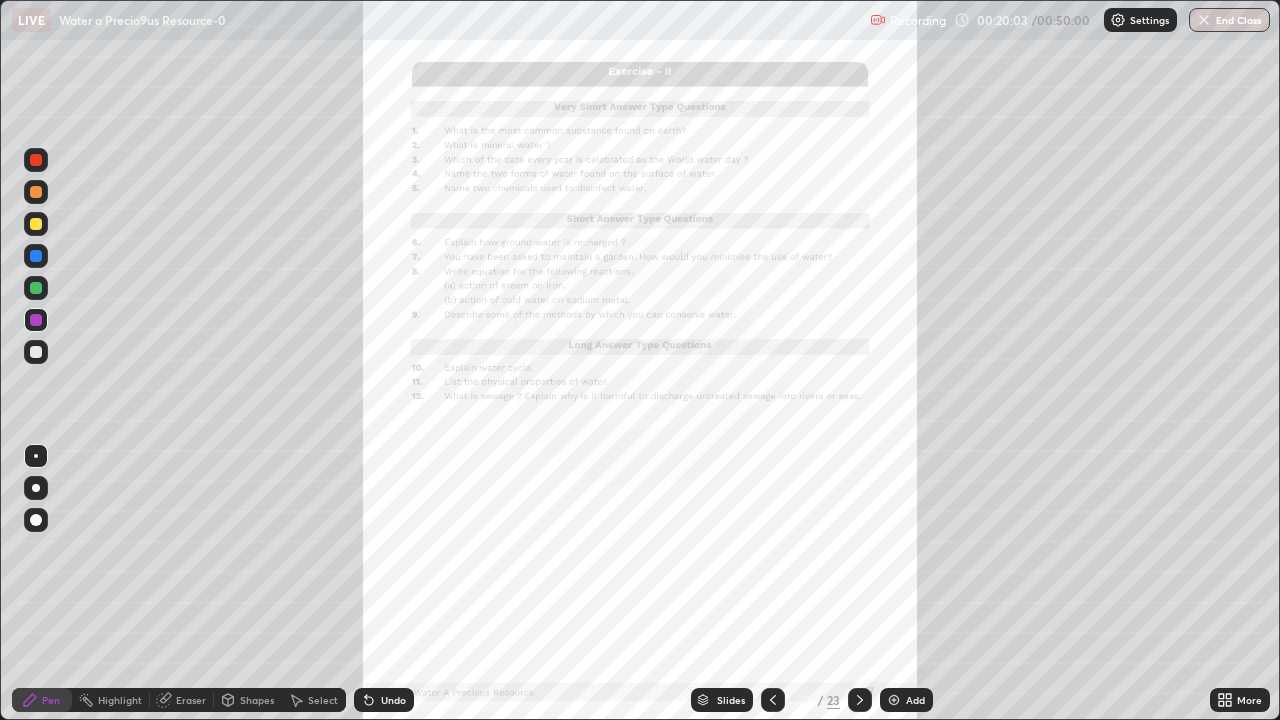 click 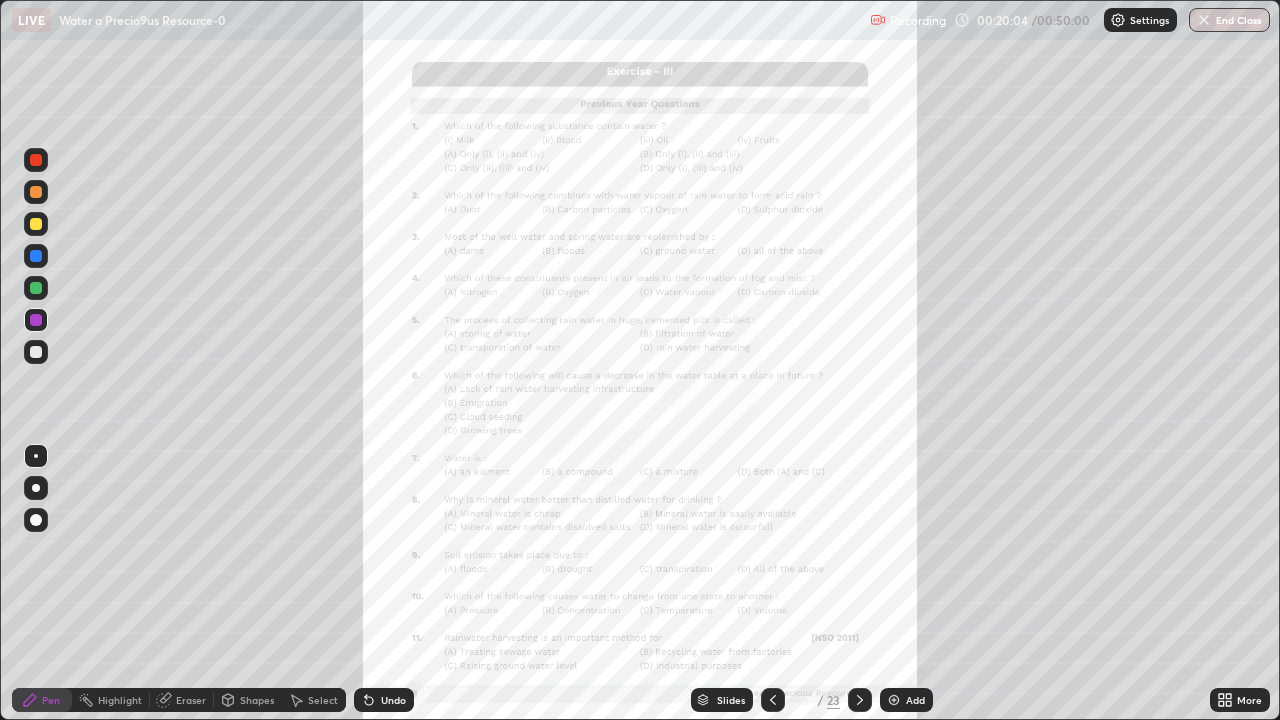 click 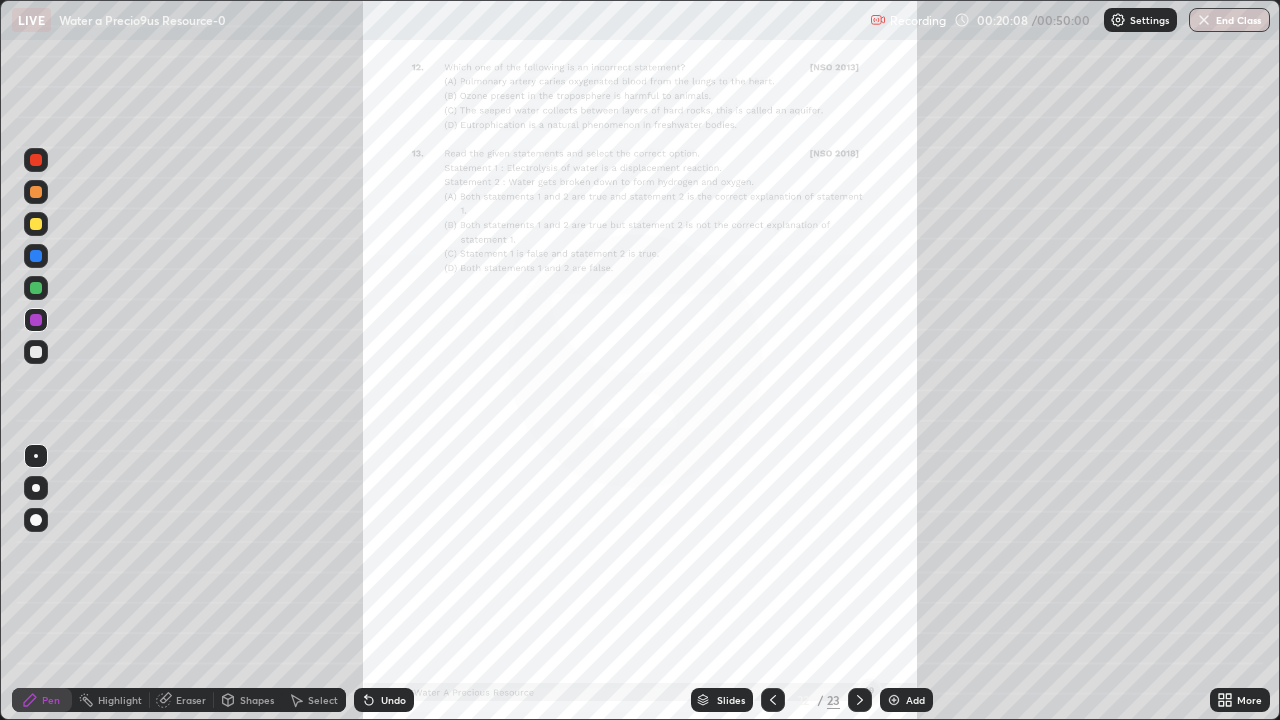 click 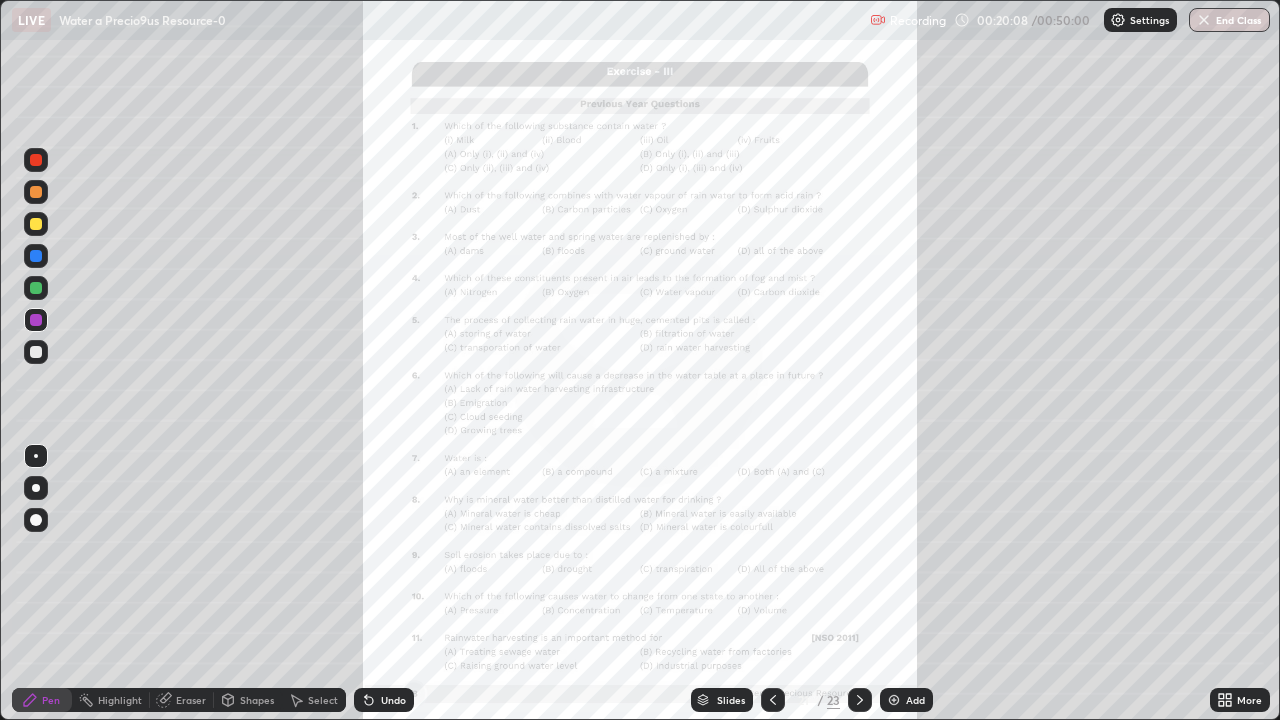 click 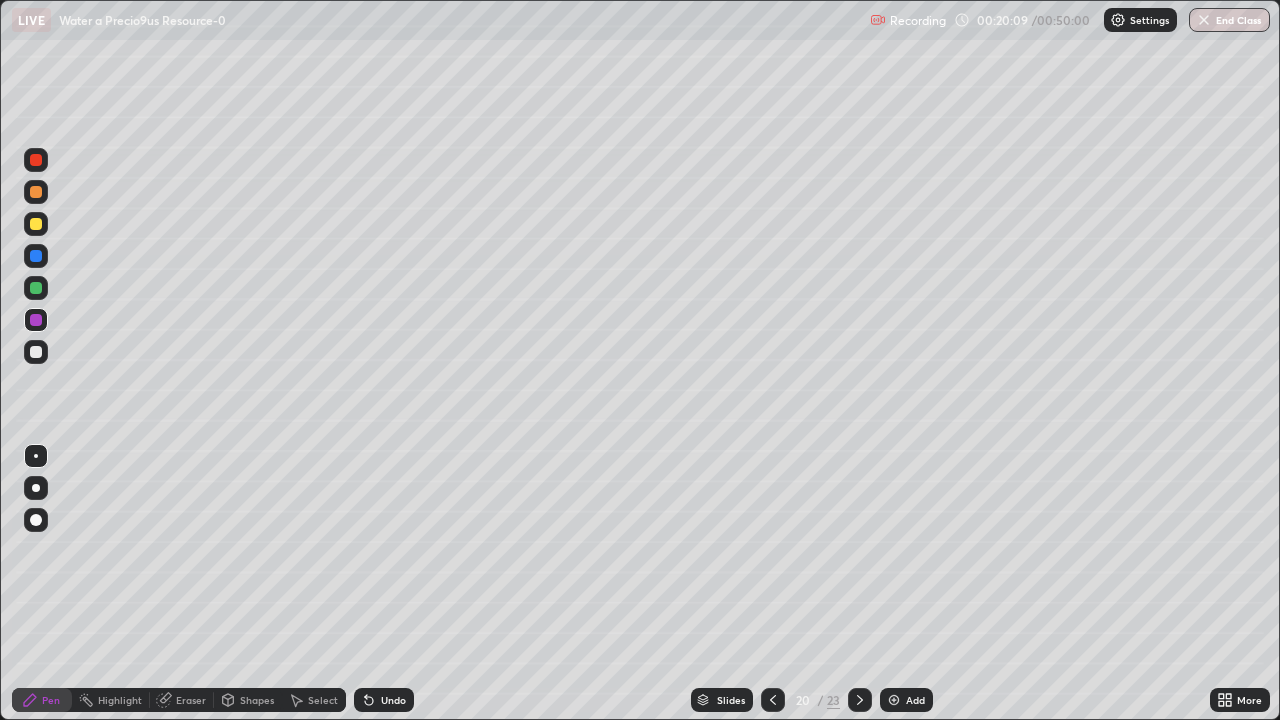 click 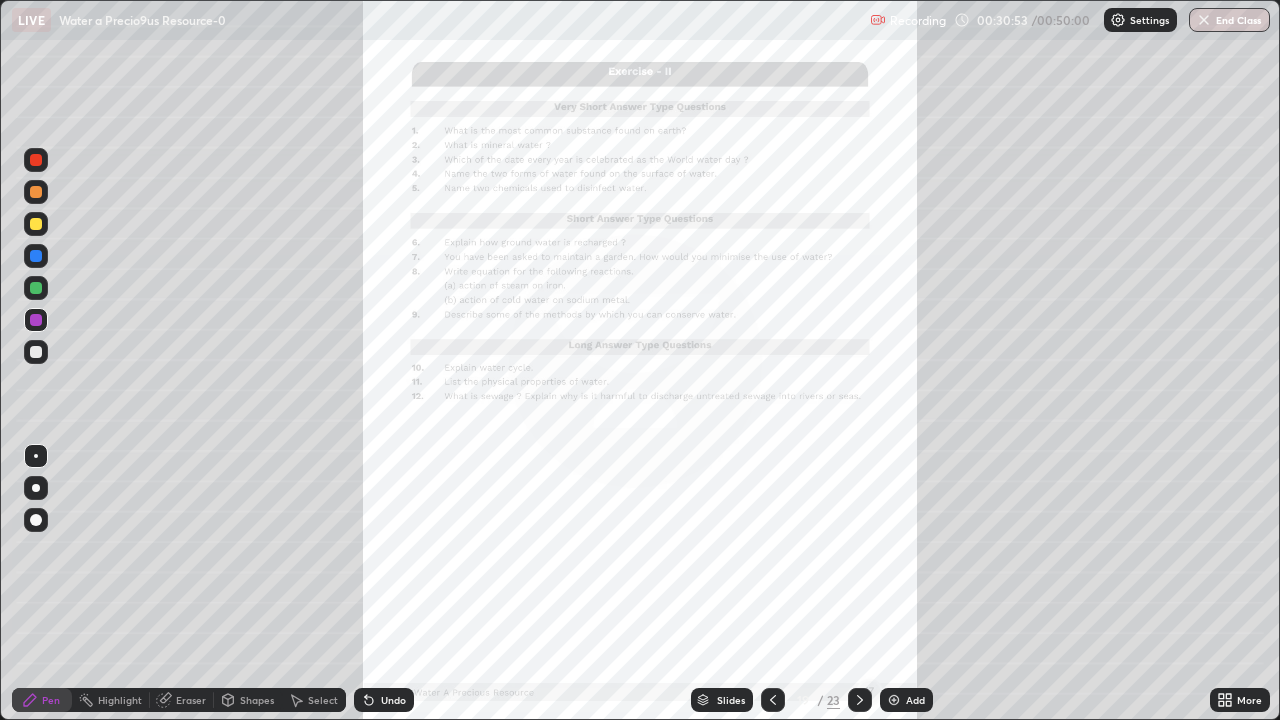 click at bounding box center [36, 256] 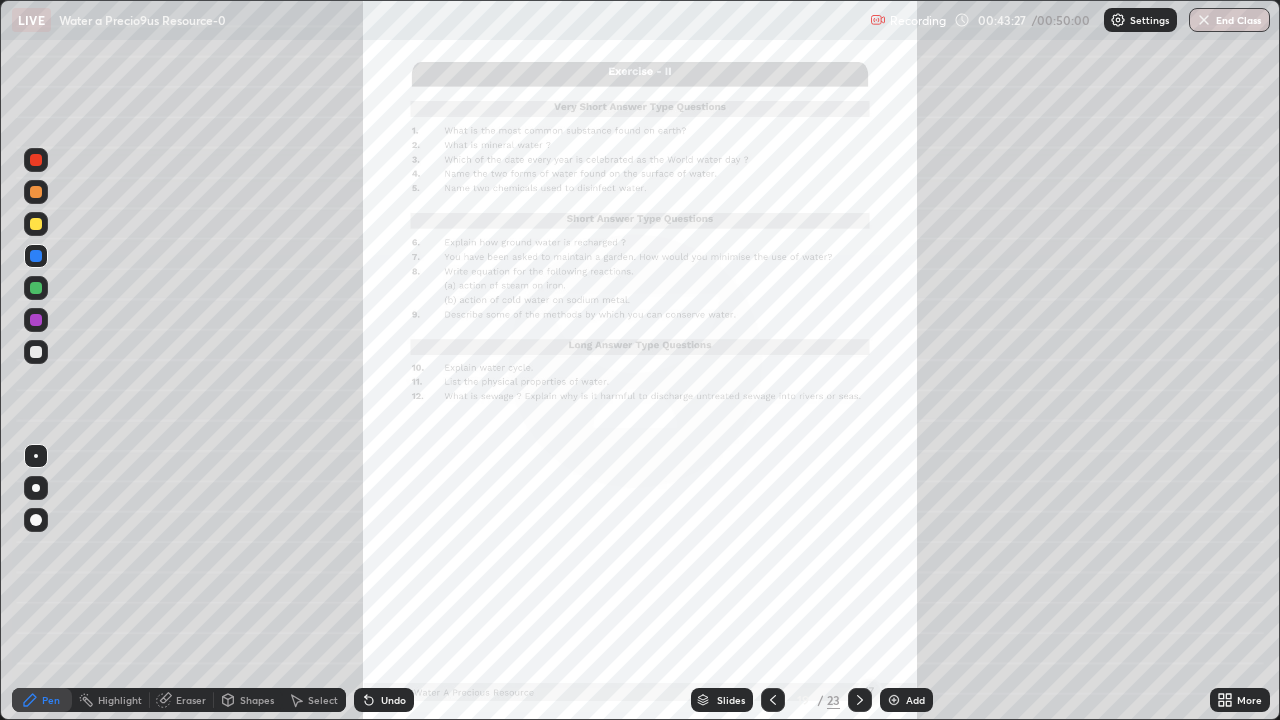 click at bounding box center (1204, 20) 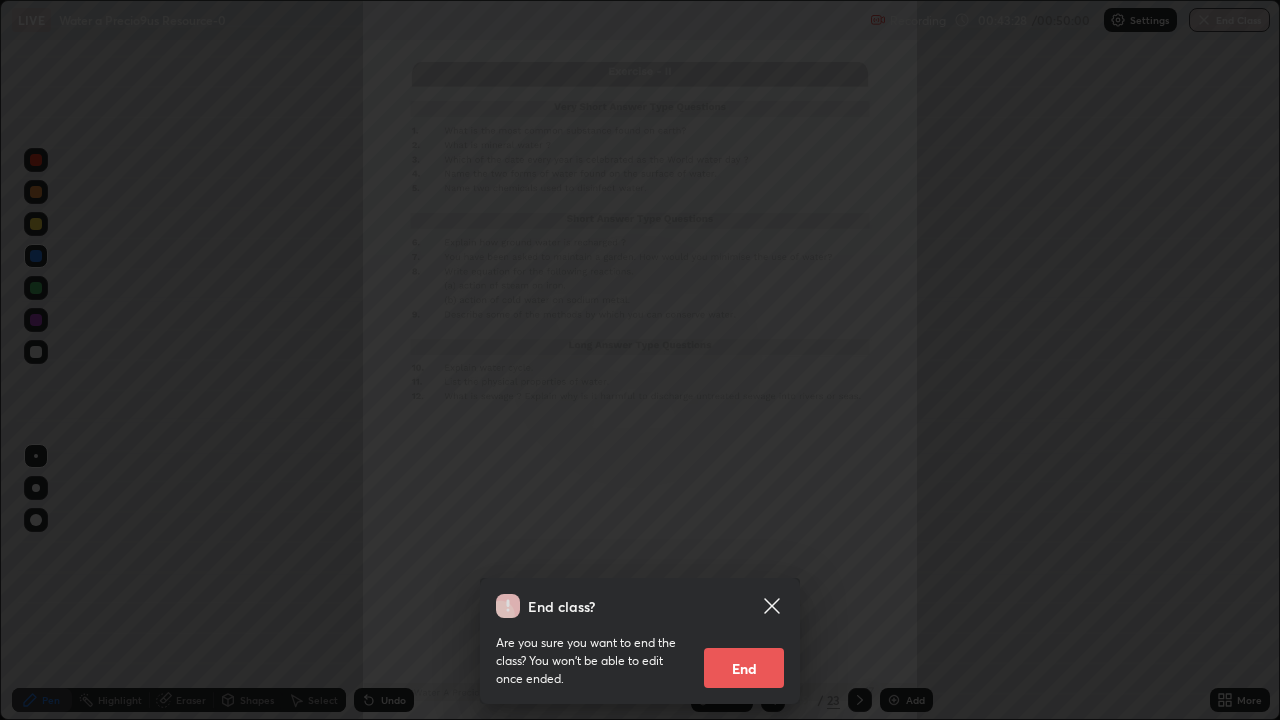 click on "End" at bounding box center (744, 668) 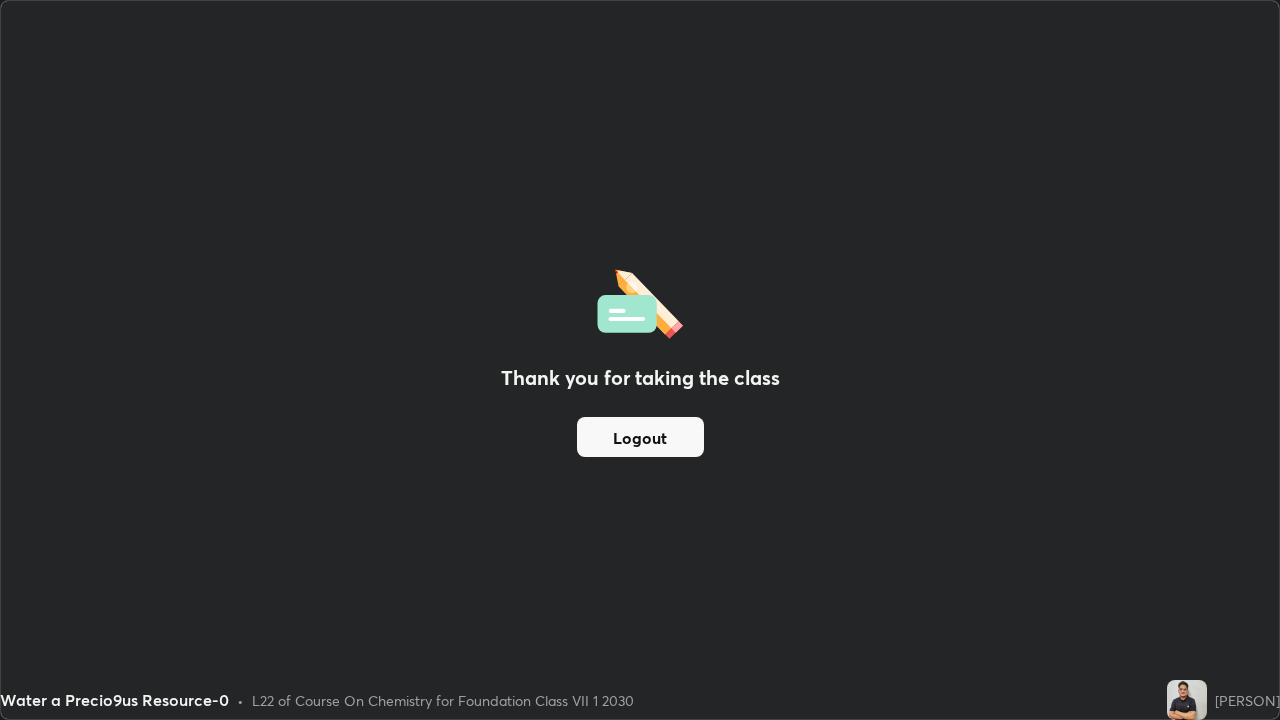 click on "Logout" at bounding box center [640, 437] 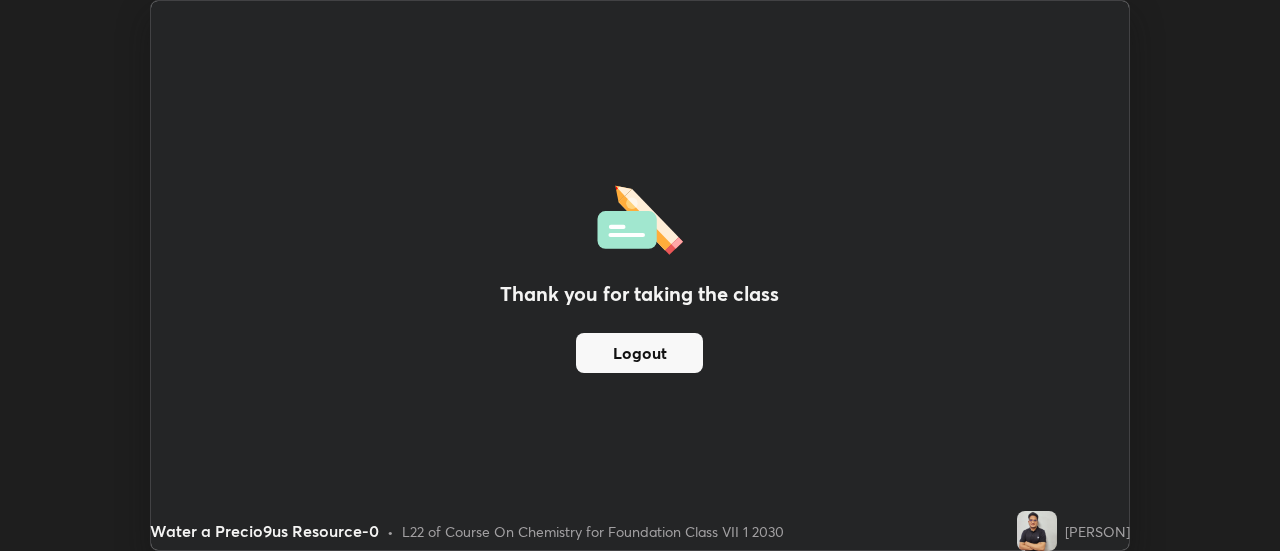 scroll, scrollTop: 551, scrollLeft: 1280, axis: both 